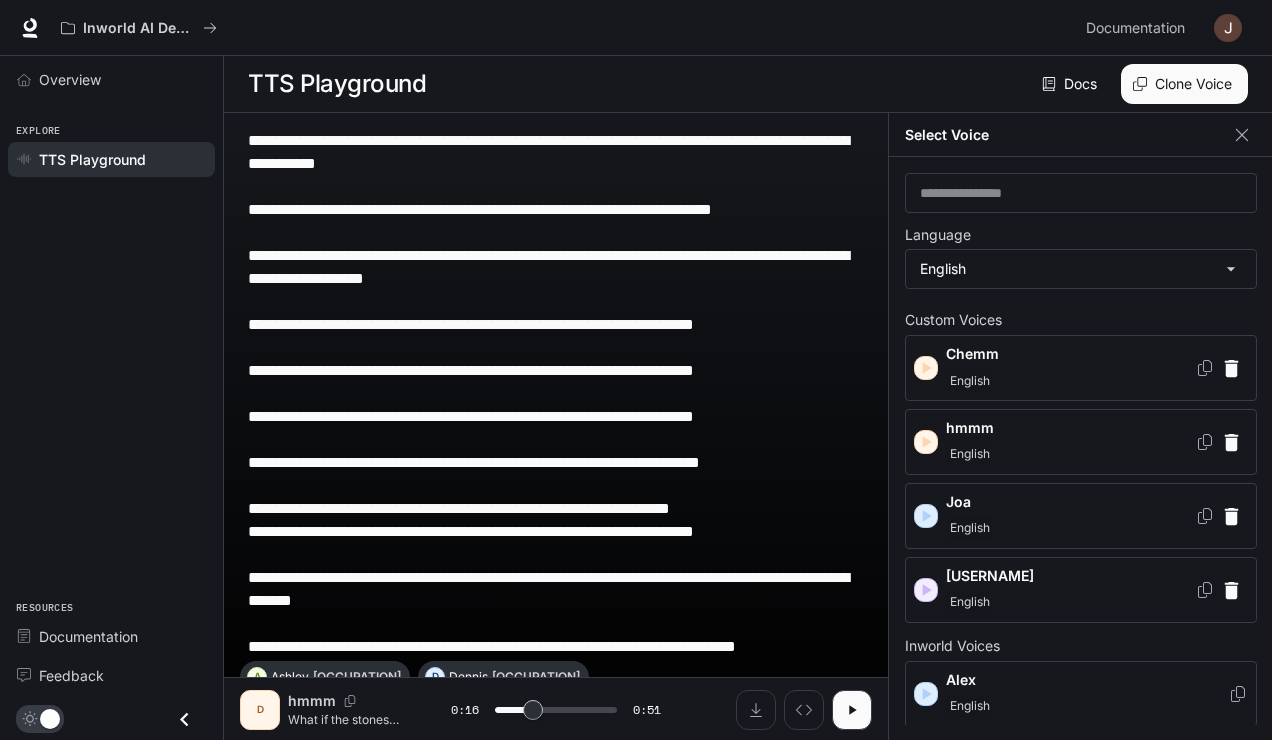 scroll, scrollTop: 0, scrollLeft: 0, axis: both 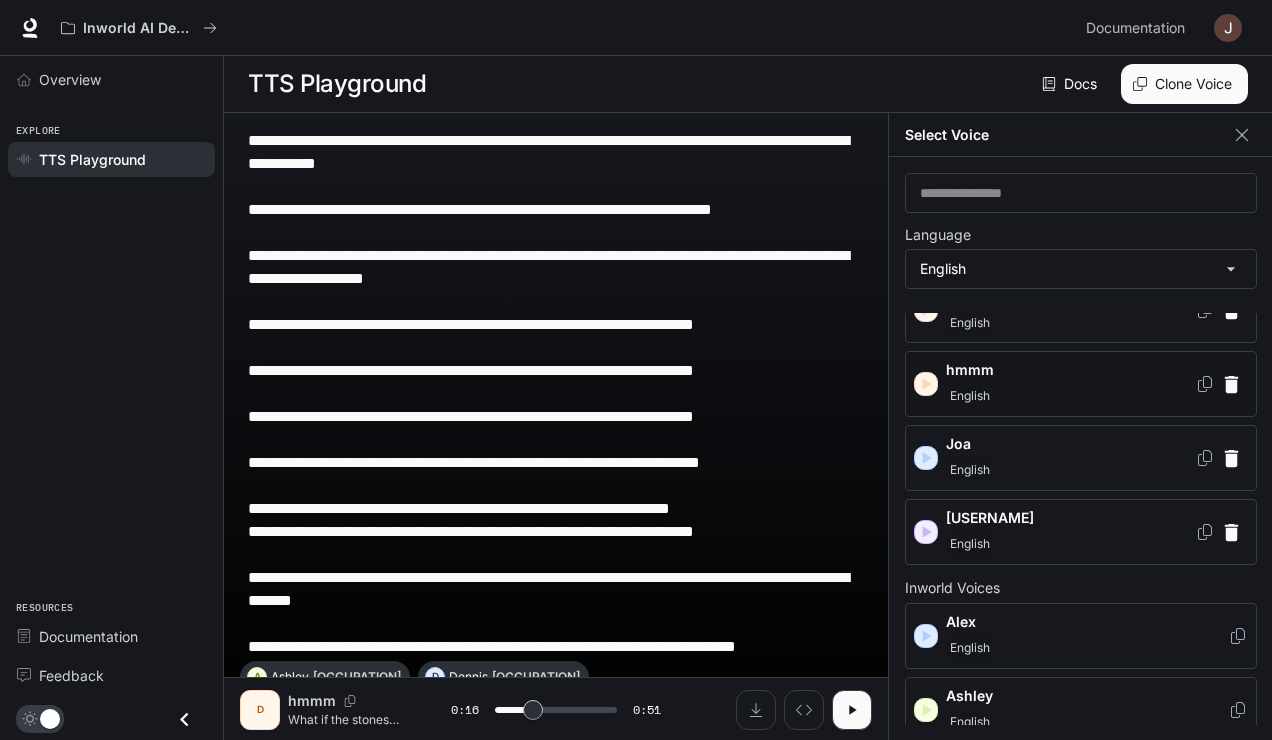 click on "English" at bounding box center [1070, 396] 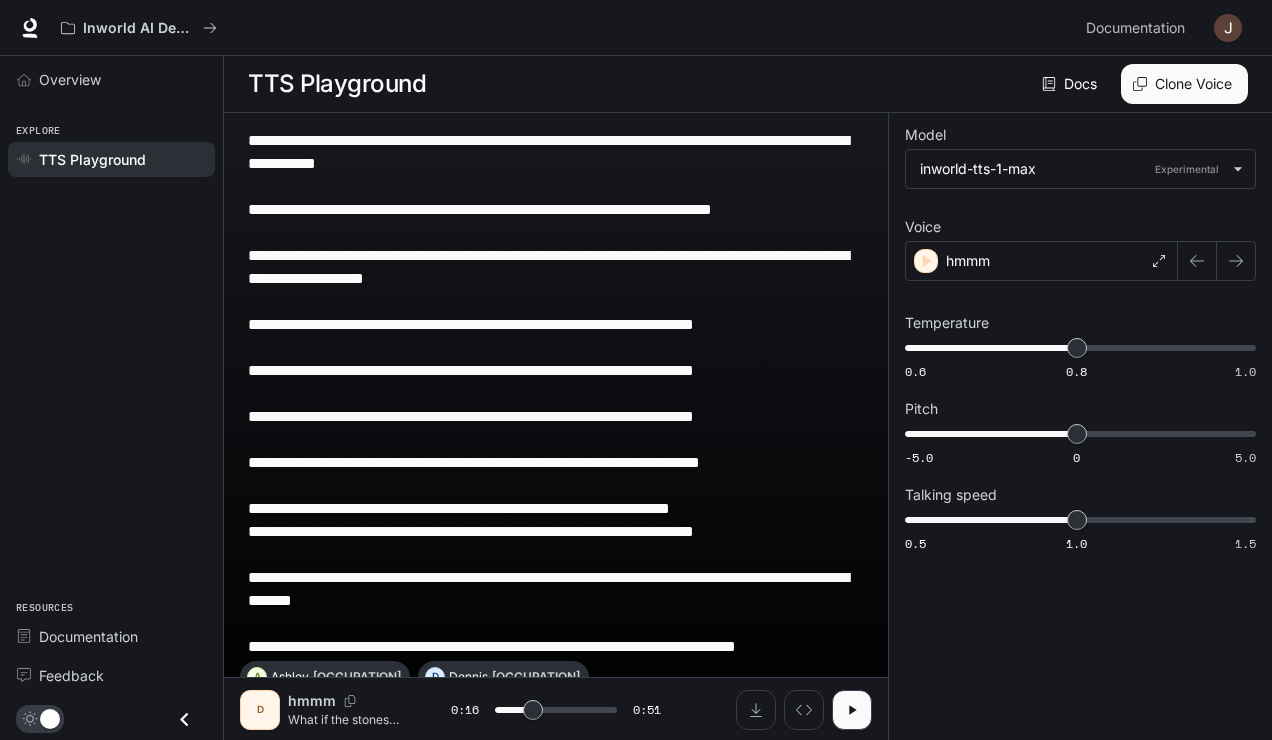 type on "****" 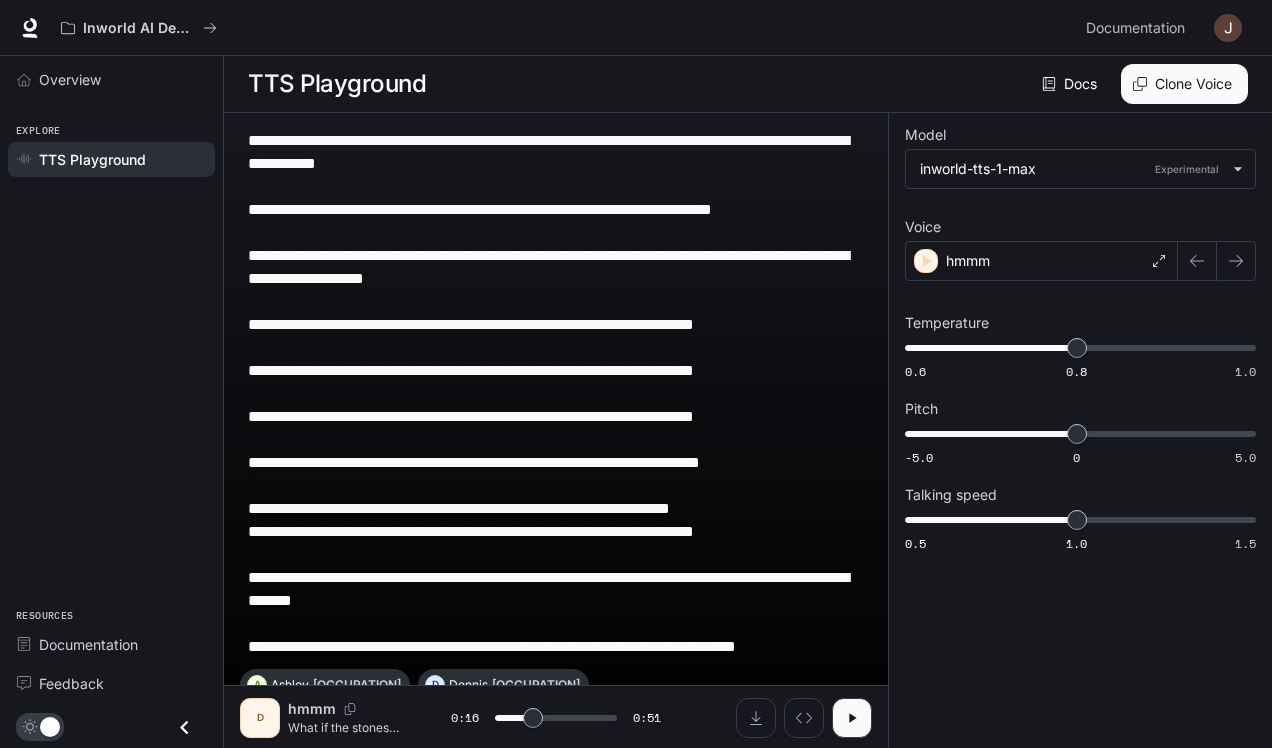 scroll, scrollTop: 0, scrollLeft: 0, axis: both 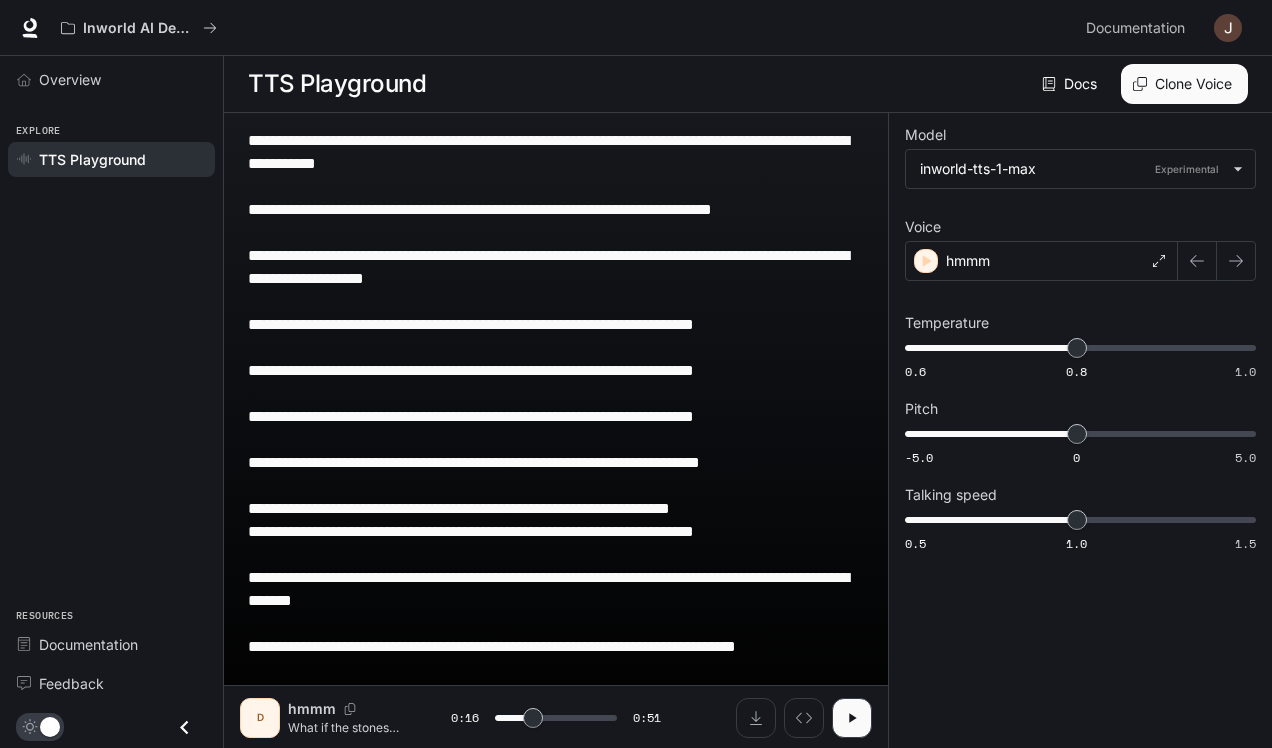 type on "**********" 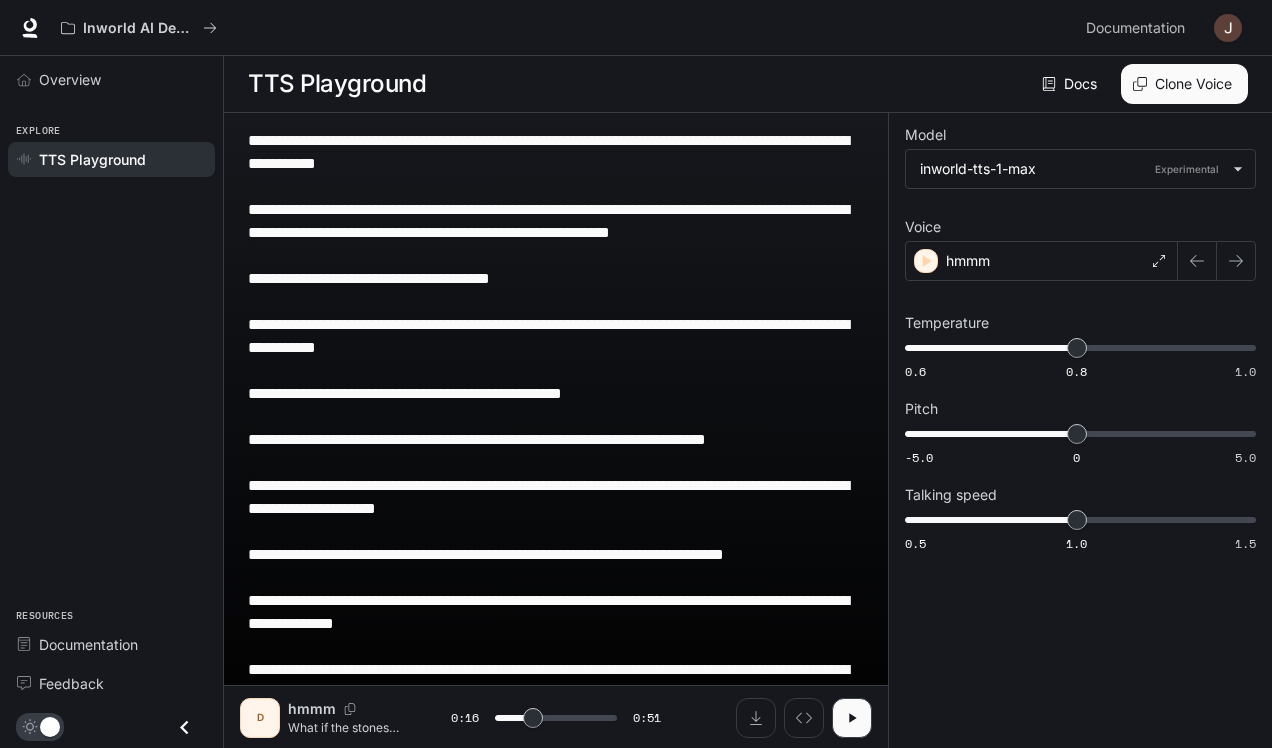 type on "****" 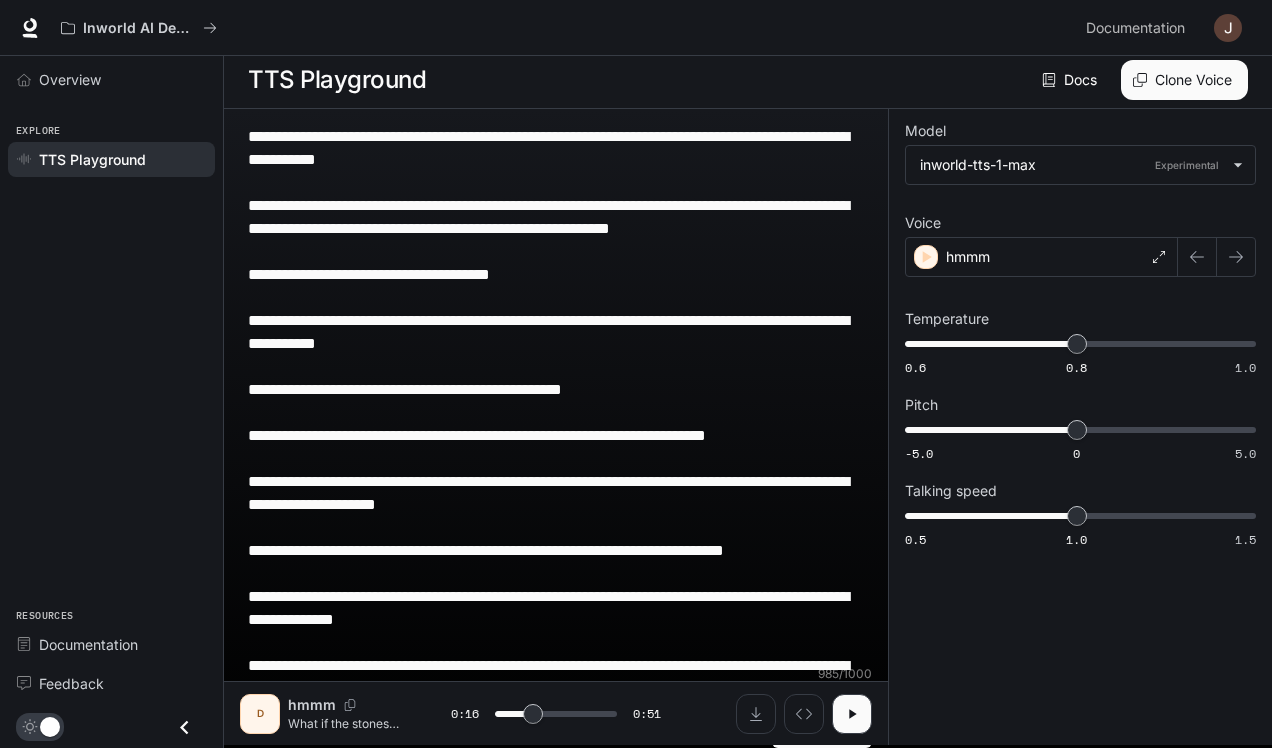 scroll, scrollTop: 3, scrollLeft: 0, axis: vertical 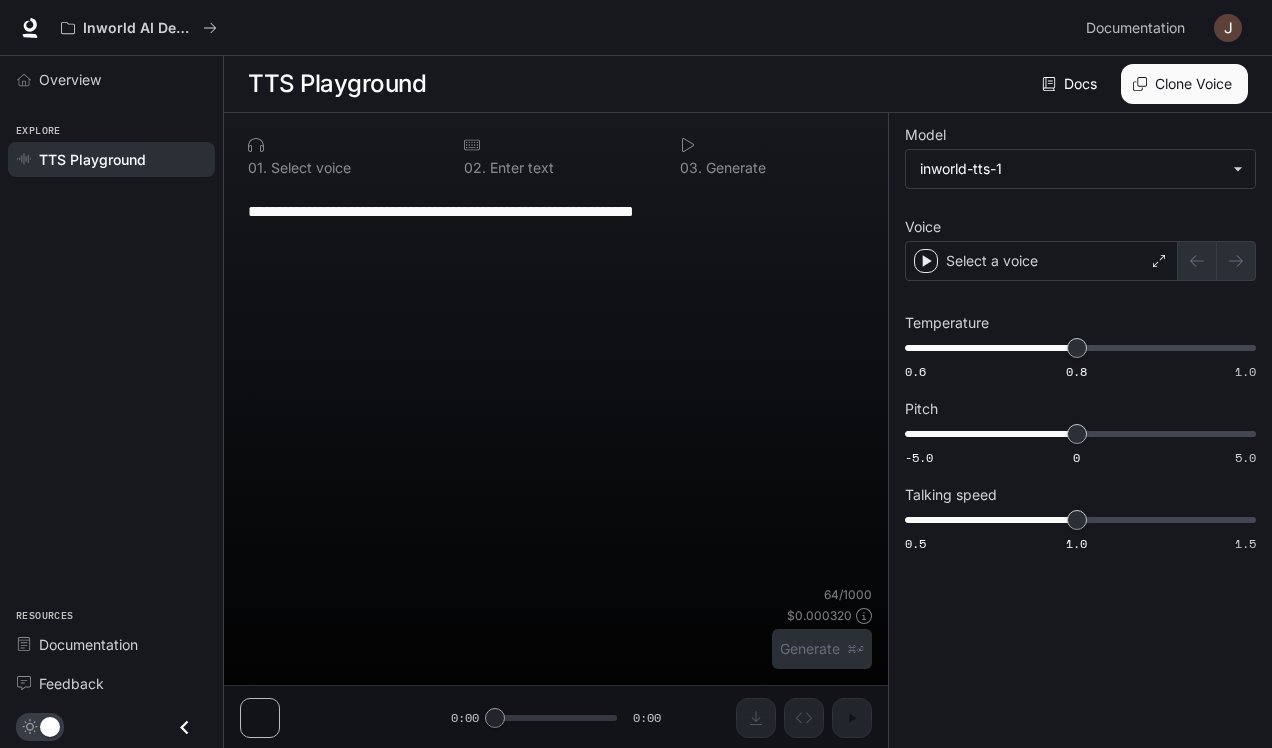 type on "**********" 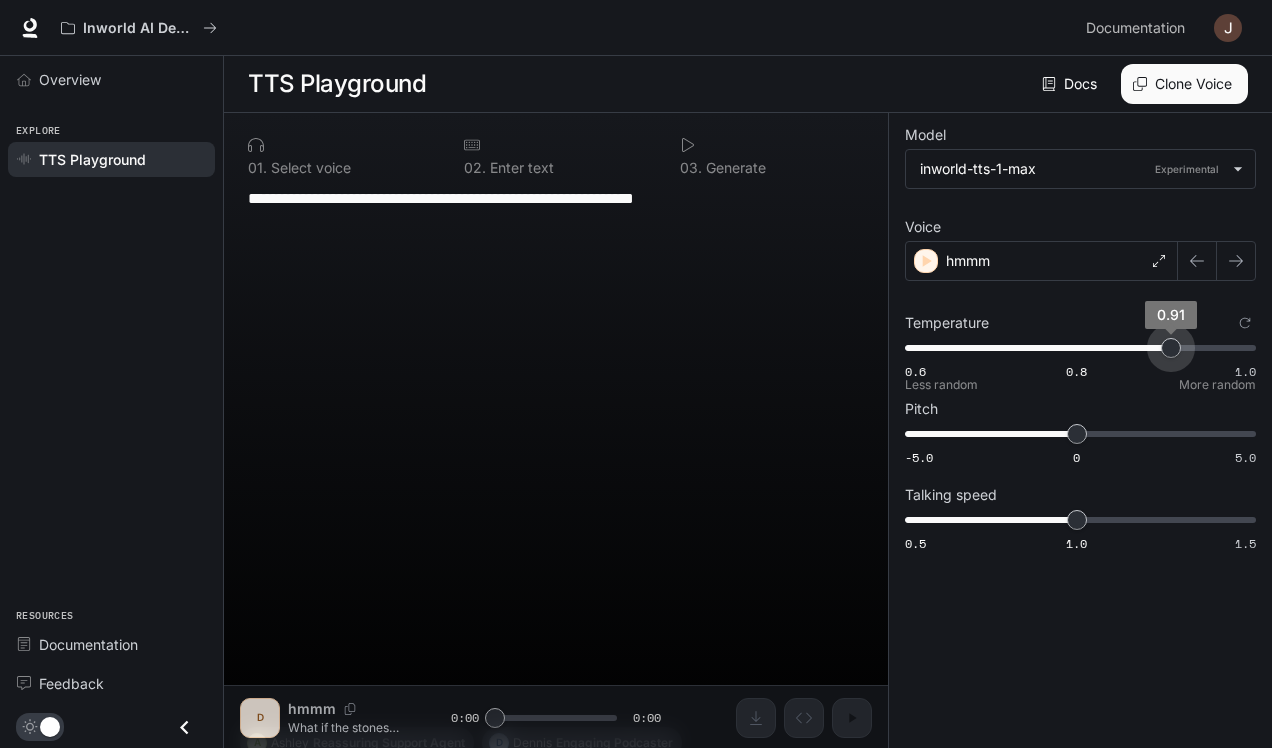 type on "***" 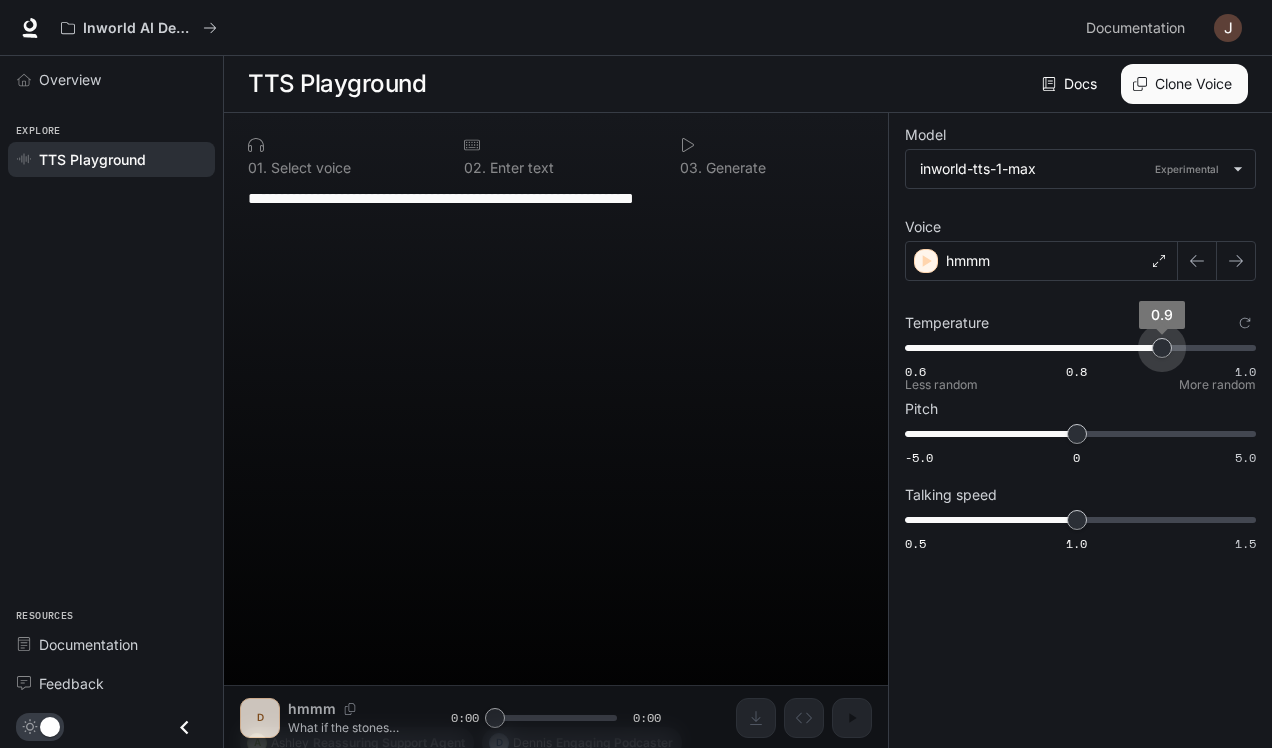 drag, startPoint x: 1078, startPoint y: 349, endPoint x: 1166, endPoint y: 351, distance: 88.02273 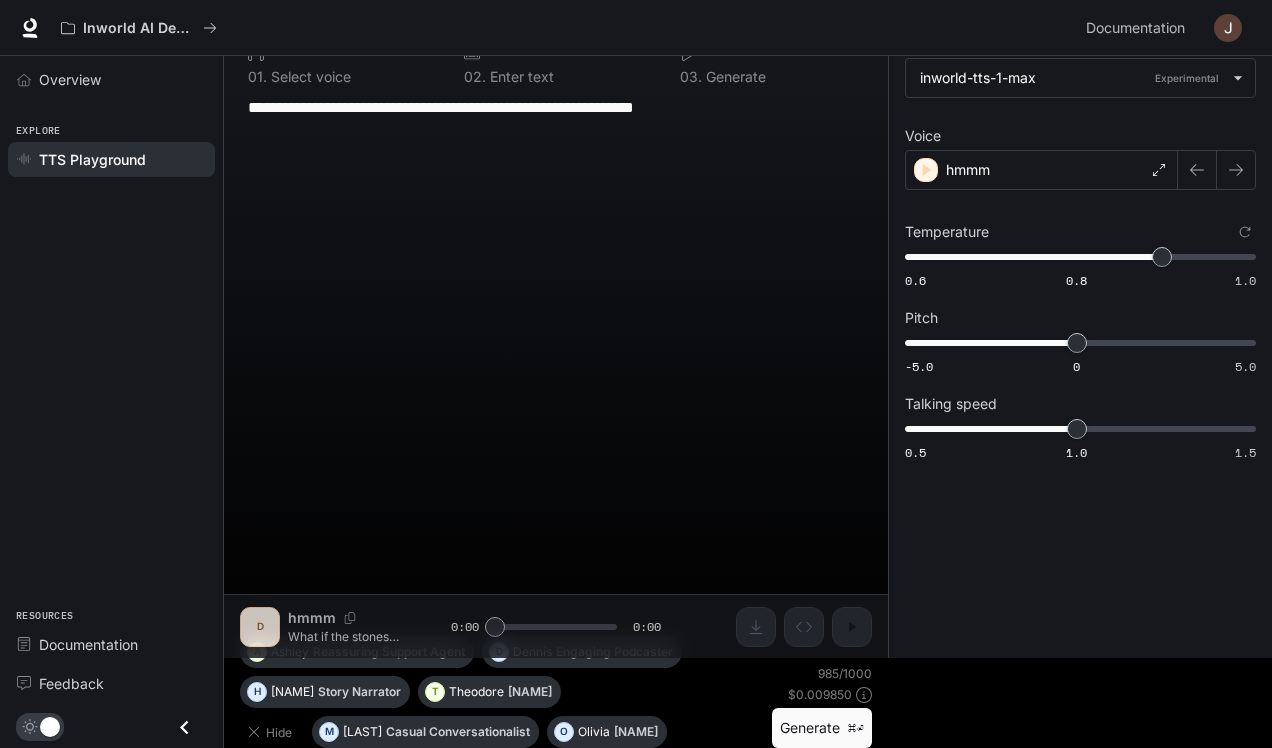 scroll, scrollTop: 91, scrollLeft: 0, axis: vertical 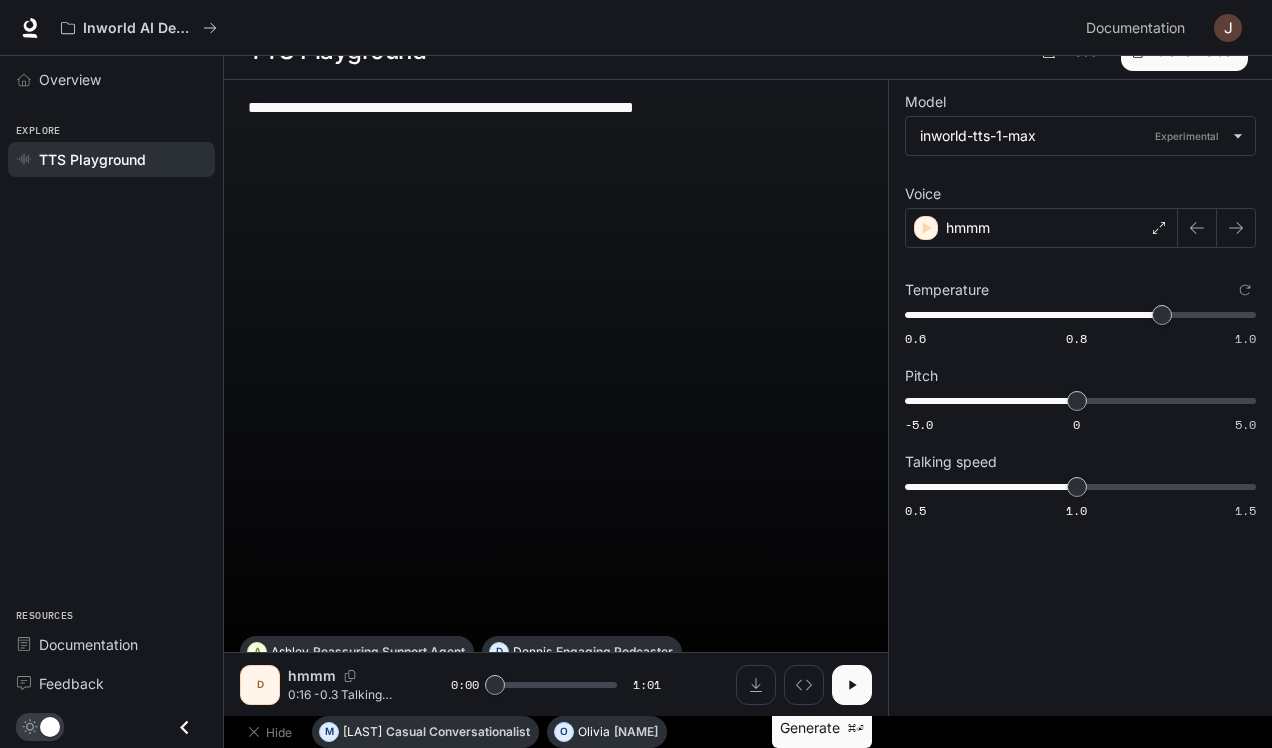 click 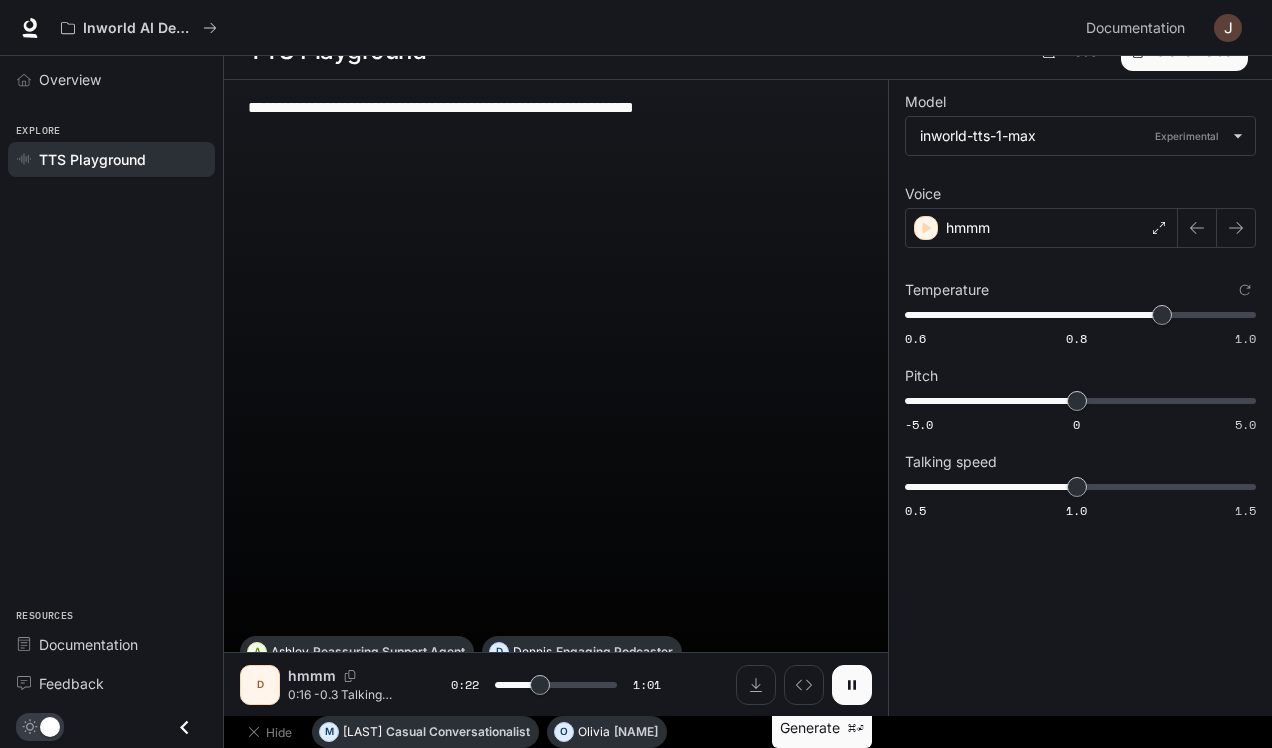 click 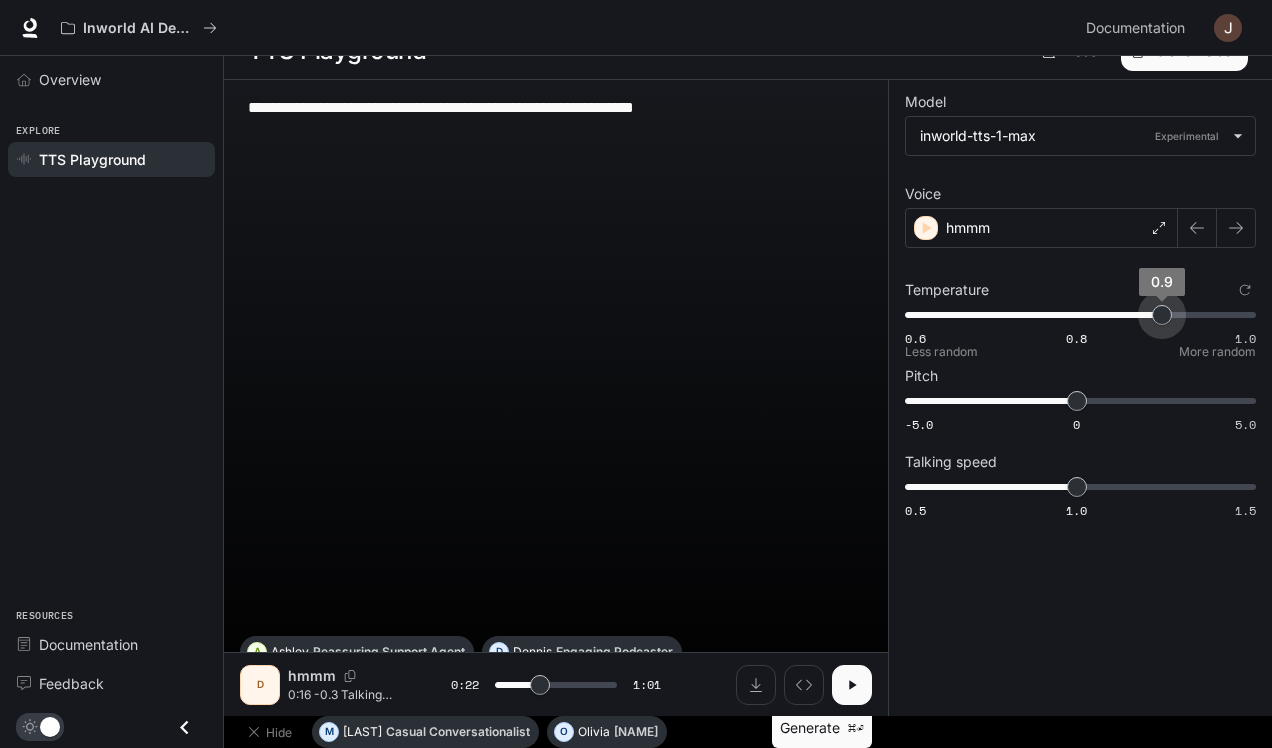 type on "****" 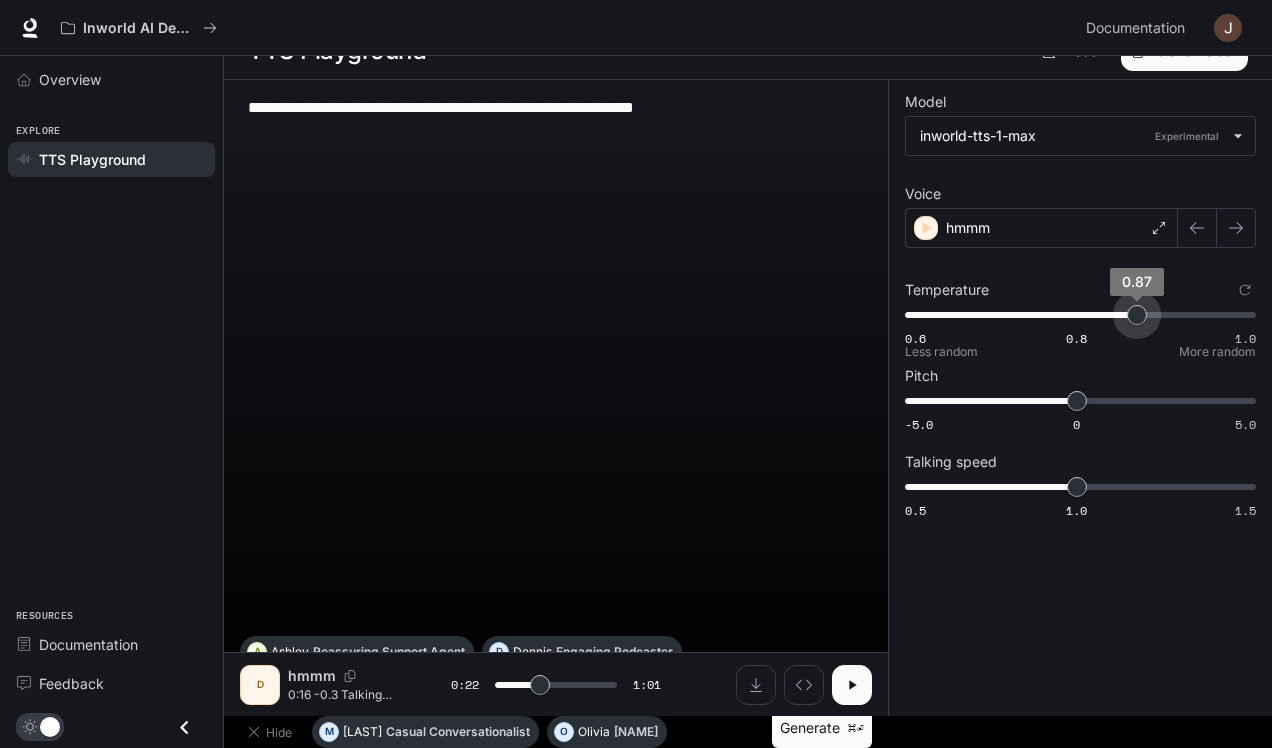 type on "****" 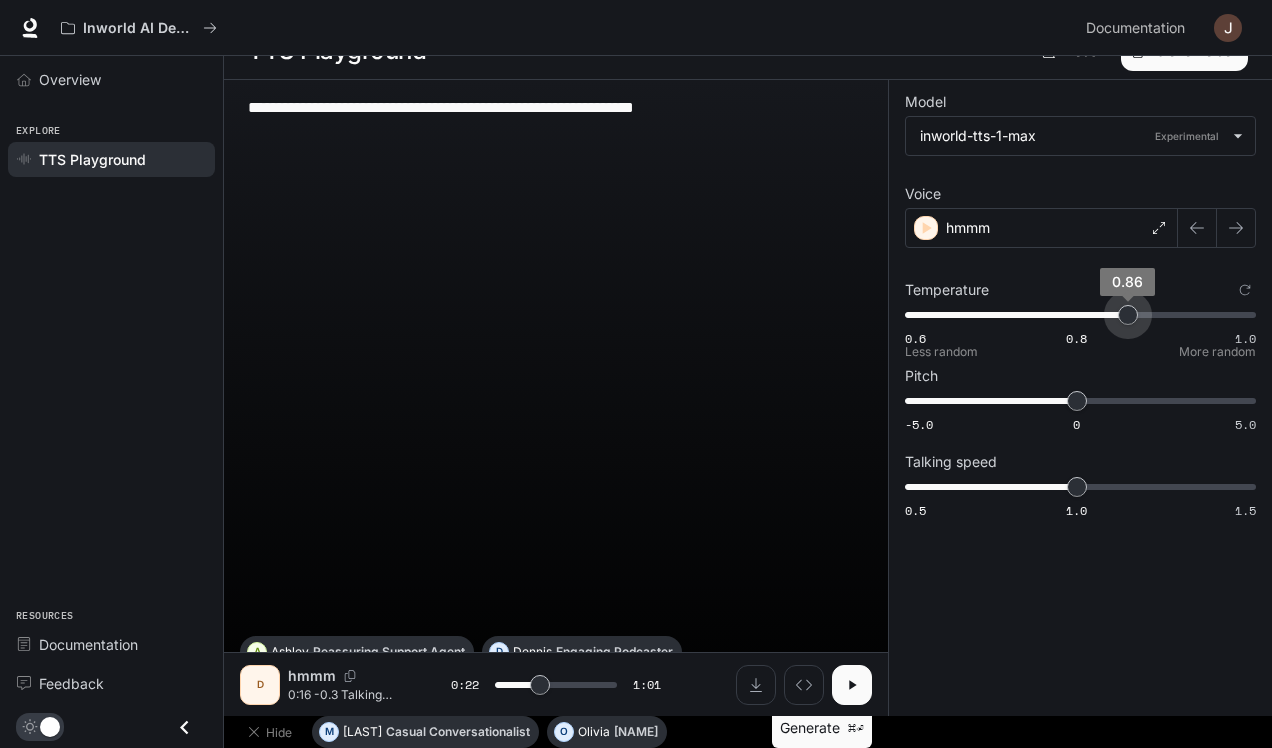 type on "****" 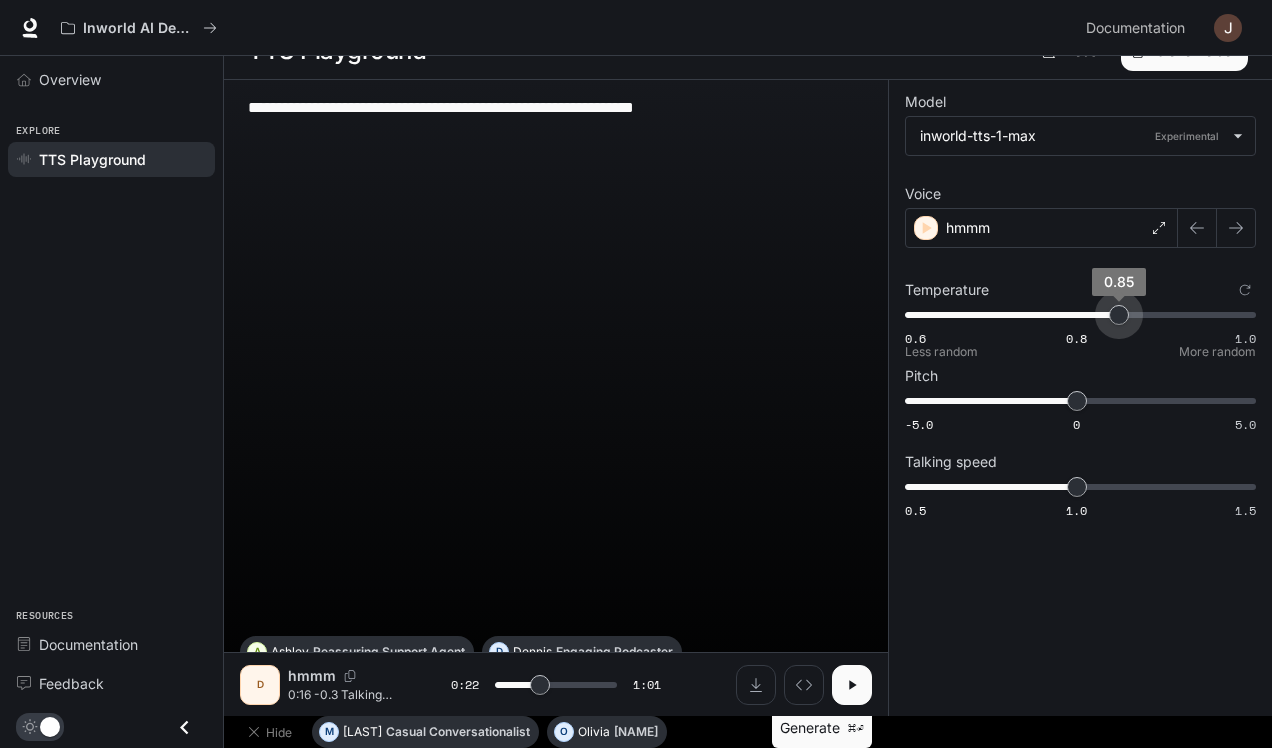 type on "****" 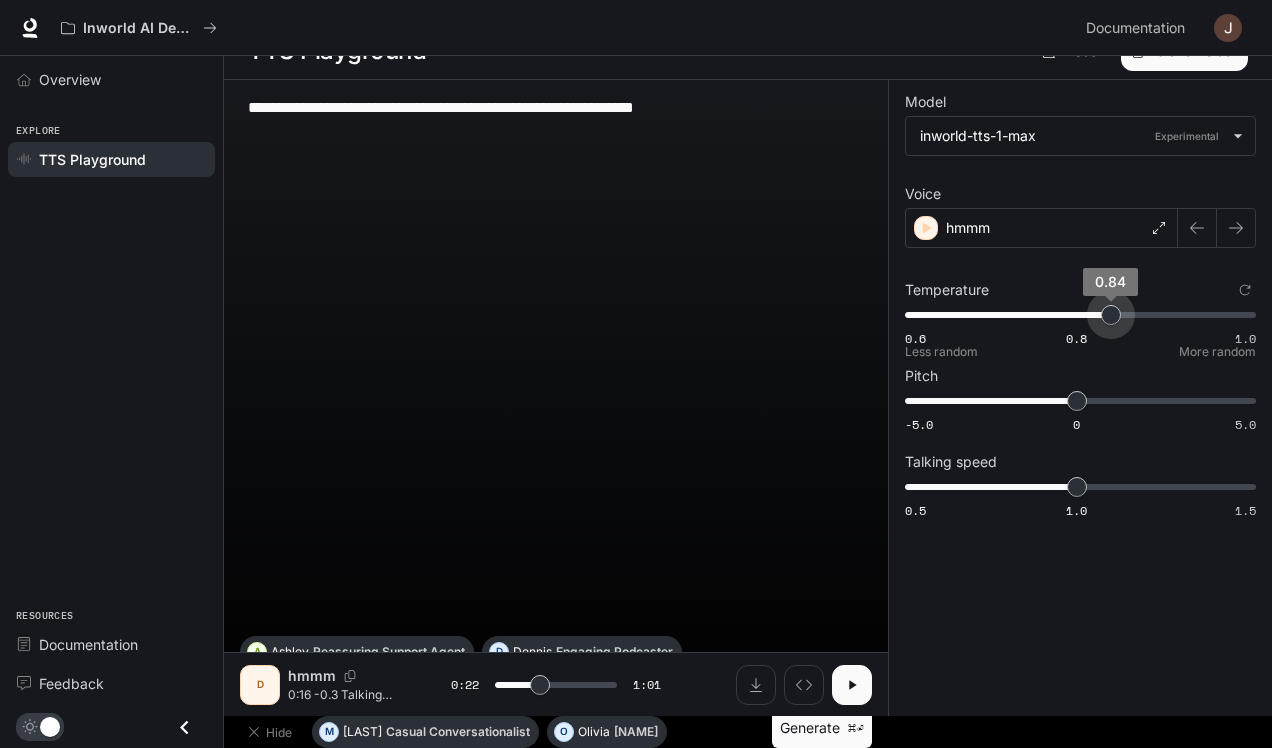 type on "****" 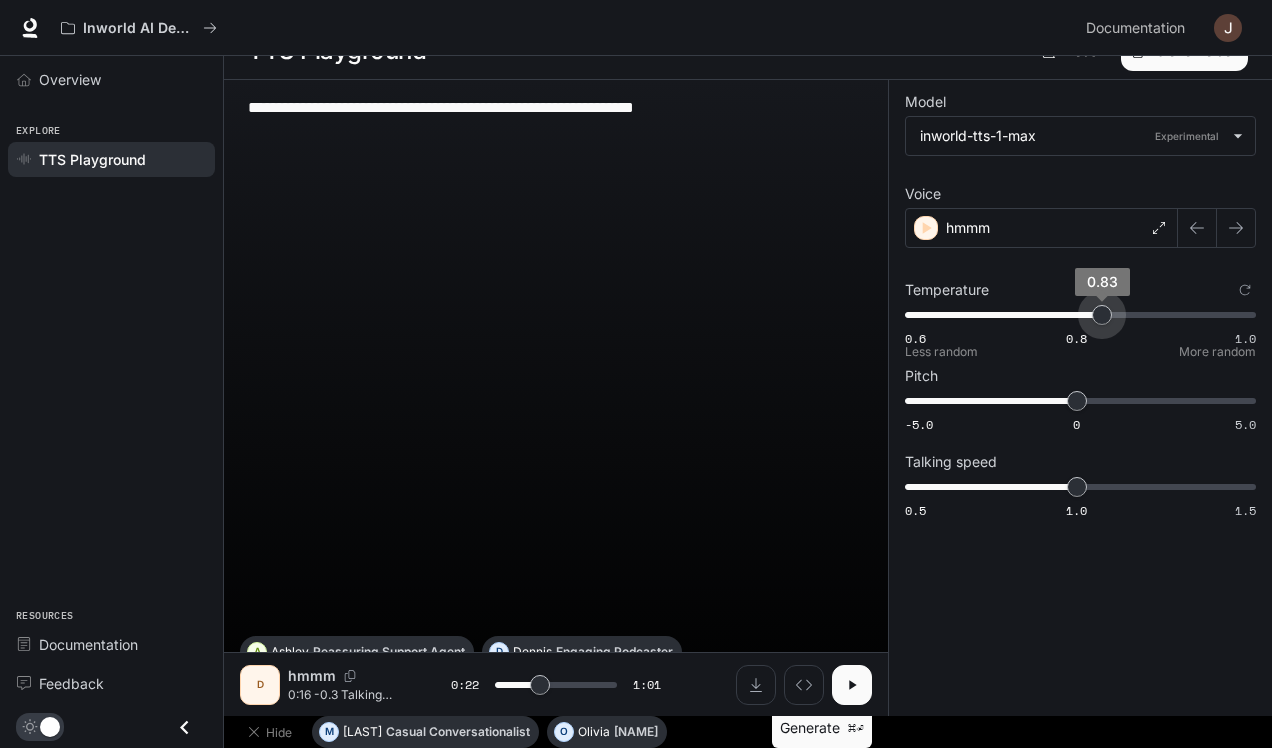 type on "****" 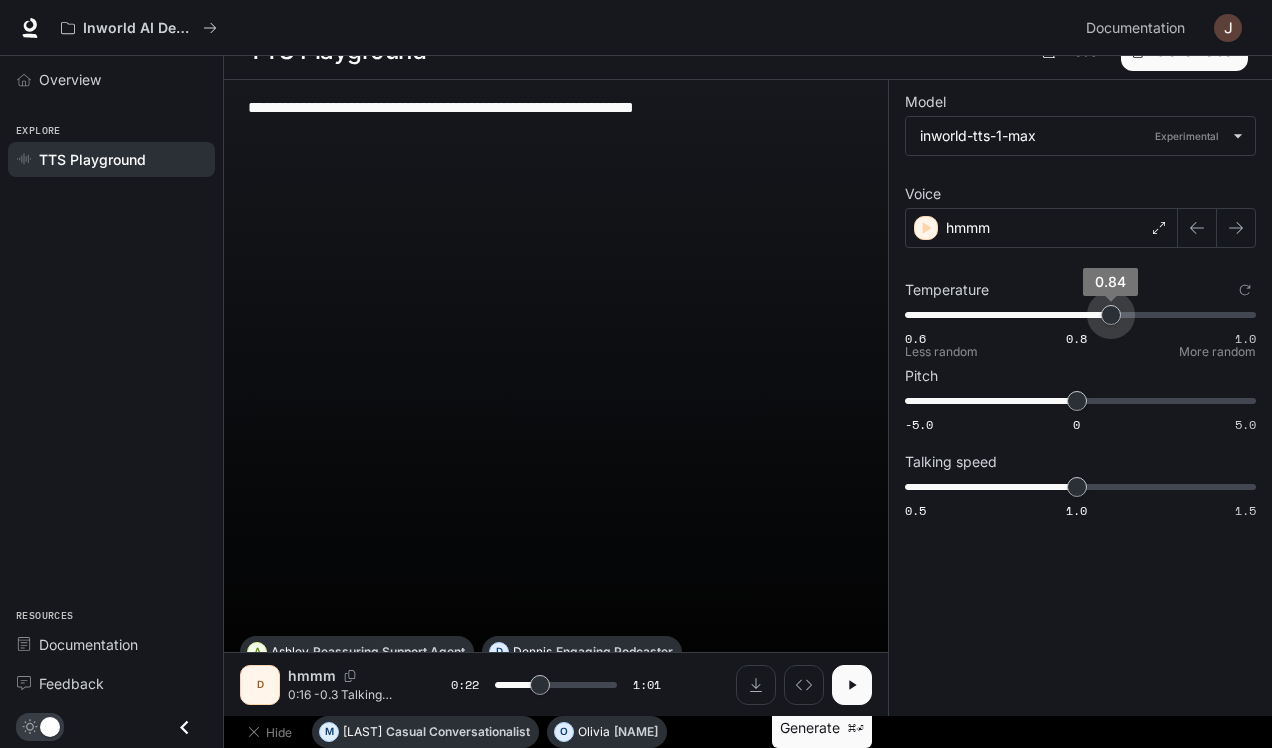 type on "****" 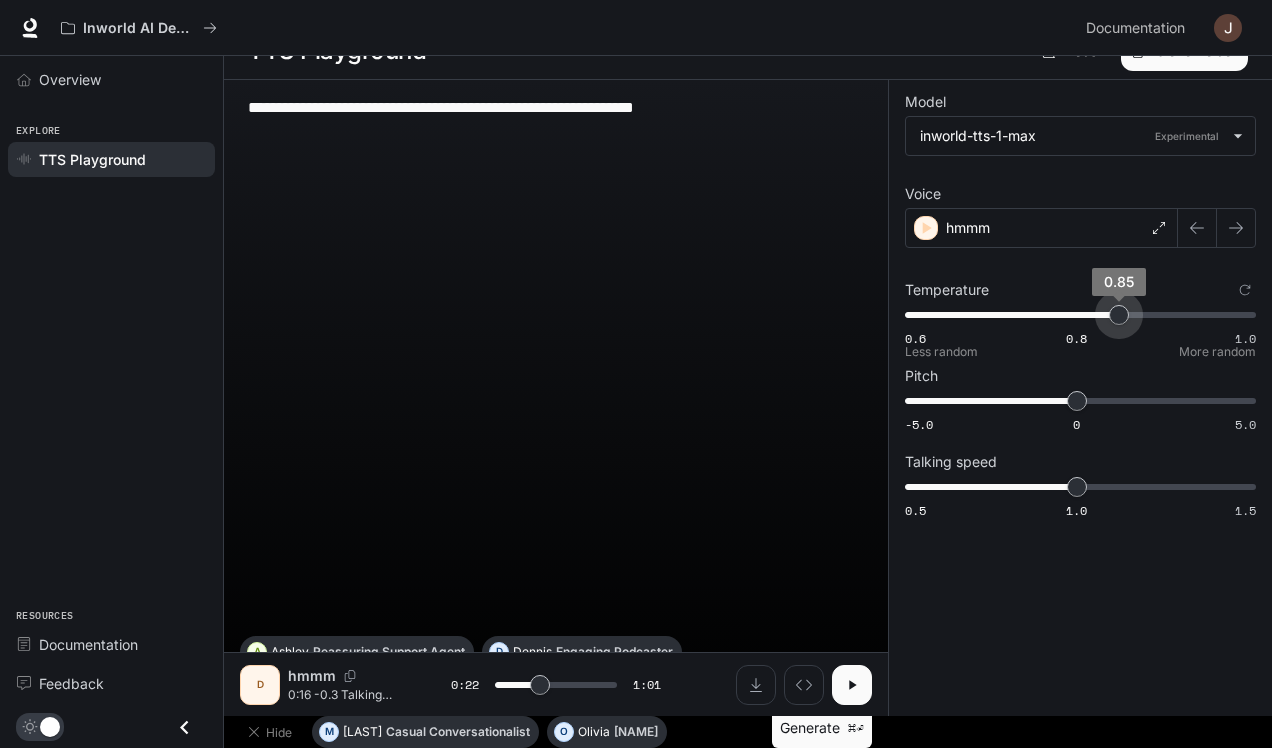 drag, startPoint x: 1165, startPoint y: 322, endPoint x: 1118, endPoint y: 325, distance: 47.095646 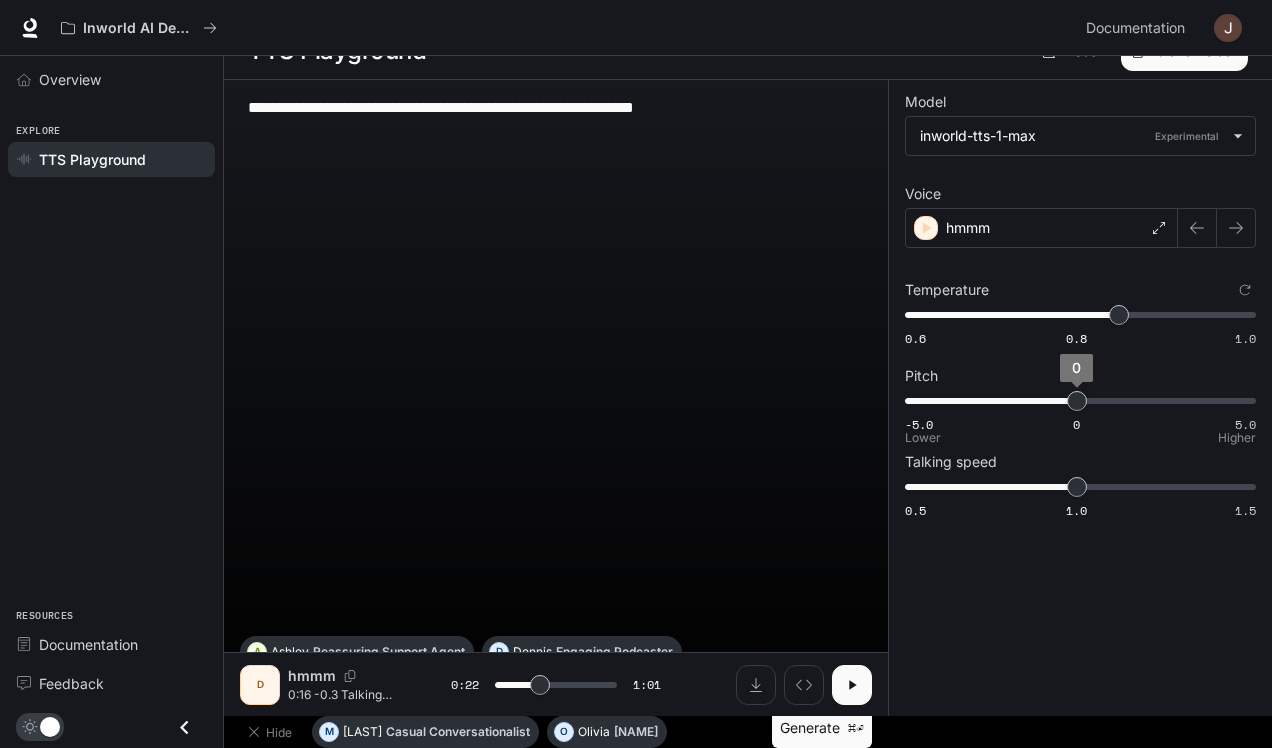 type on "****" 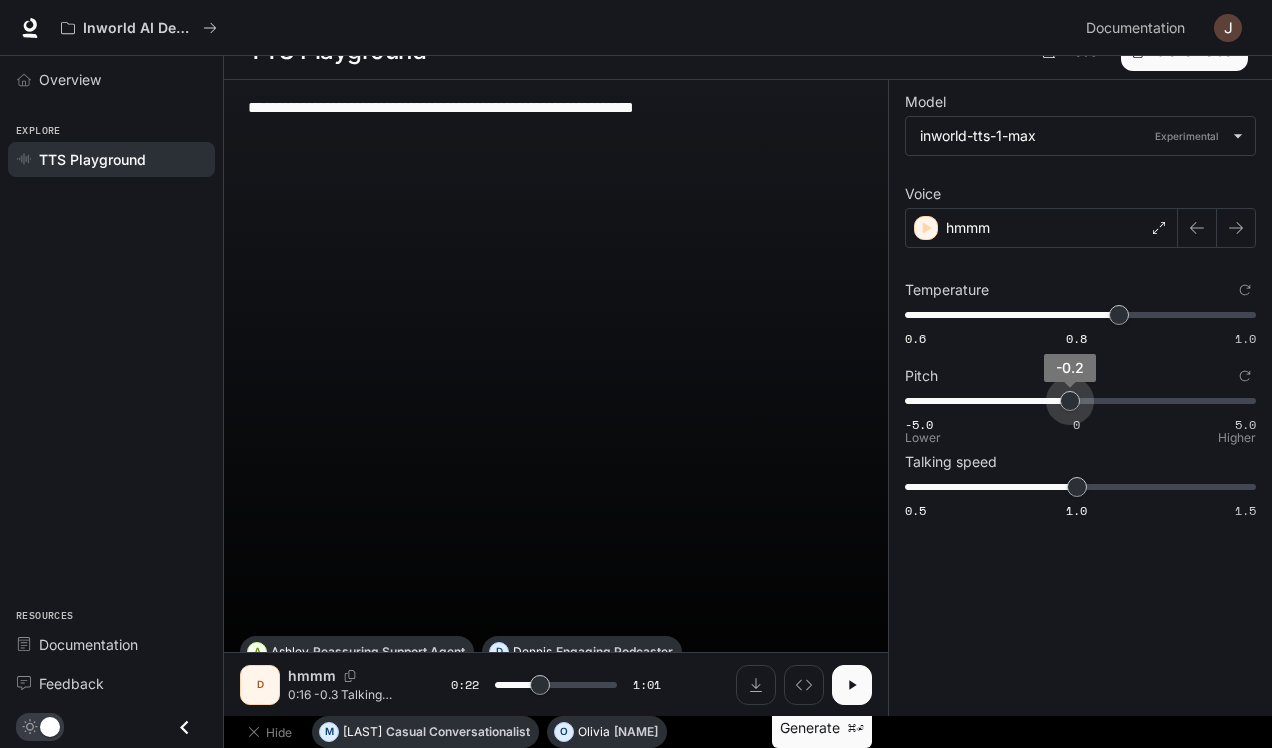 type on "****" 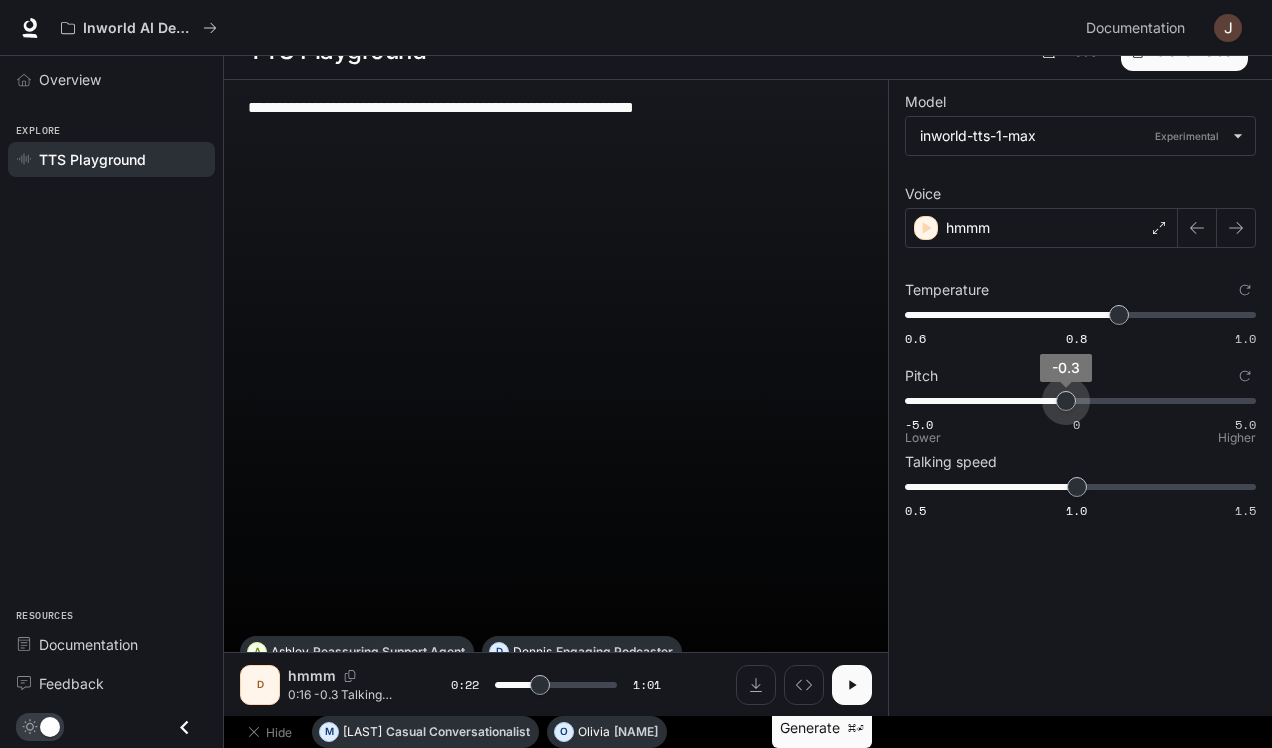 type on "****" 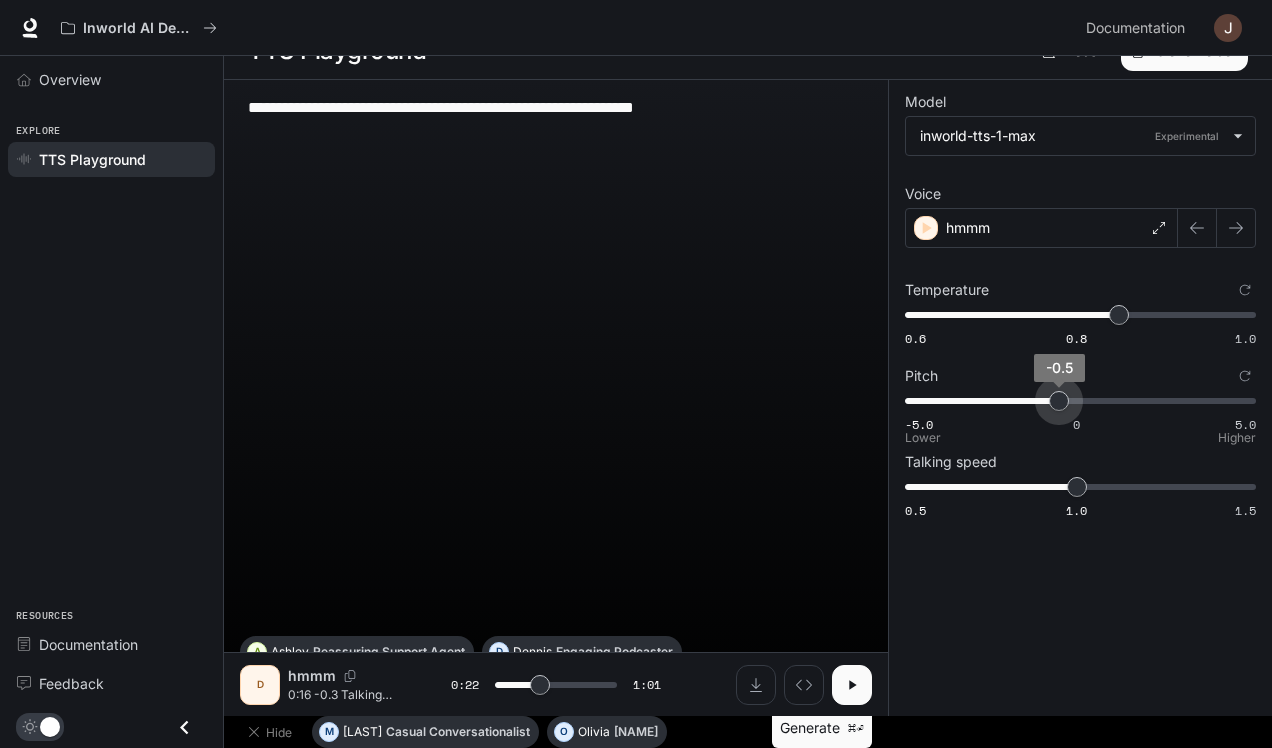type on "****" 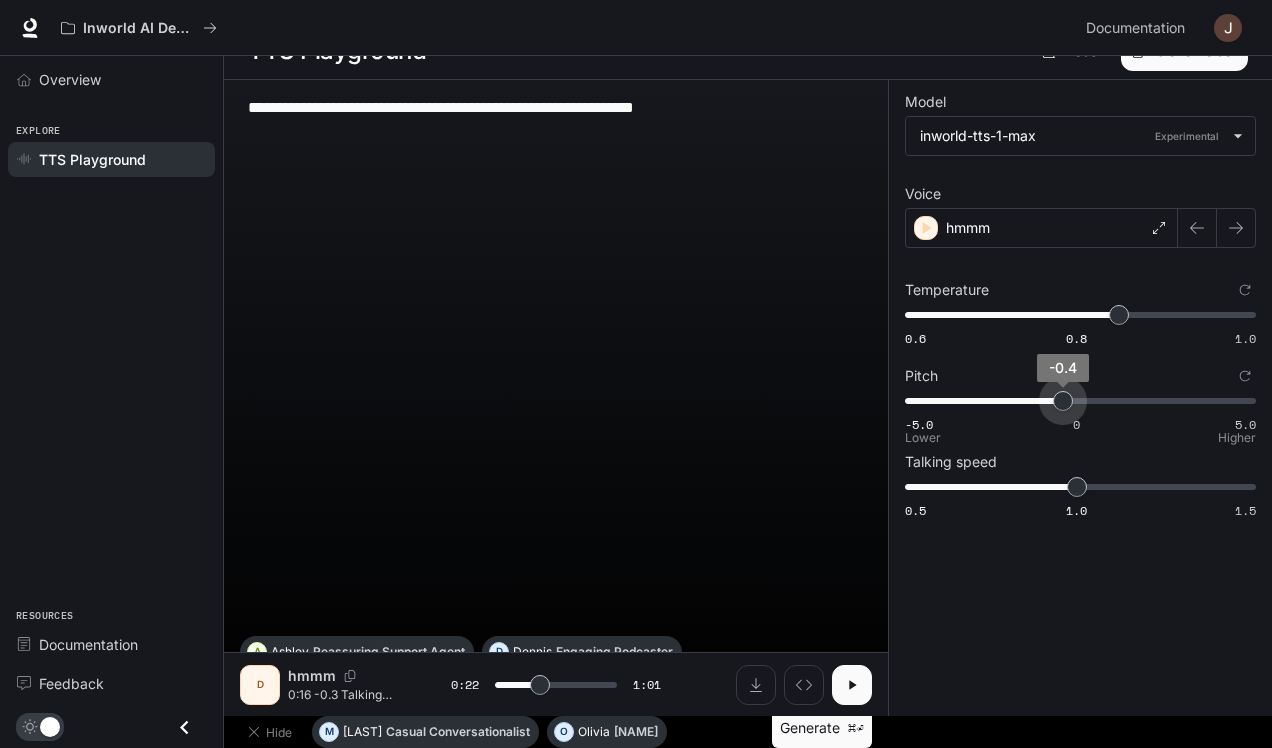 click on "-0.4" at bounding box center [1063, 401] 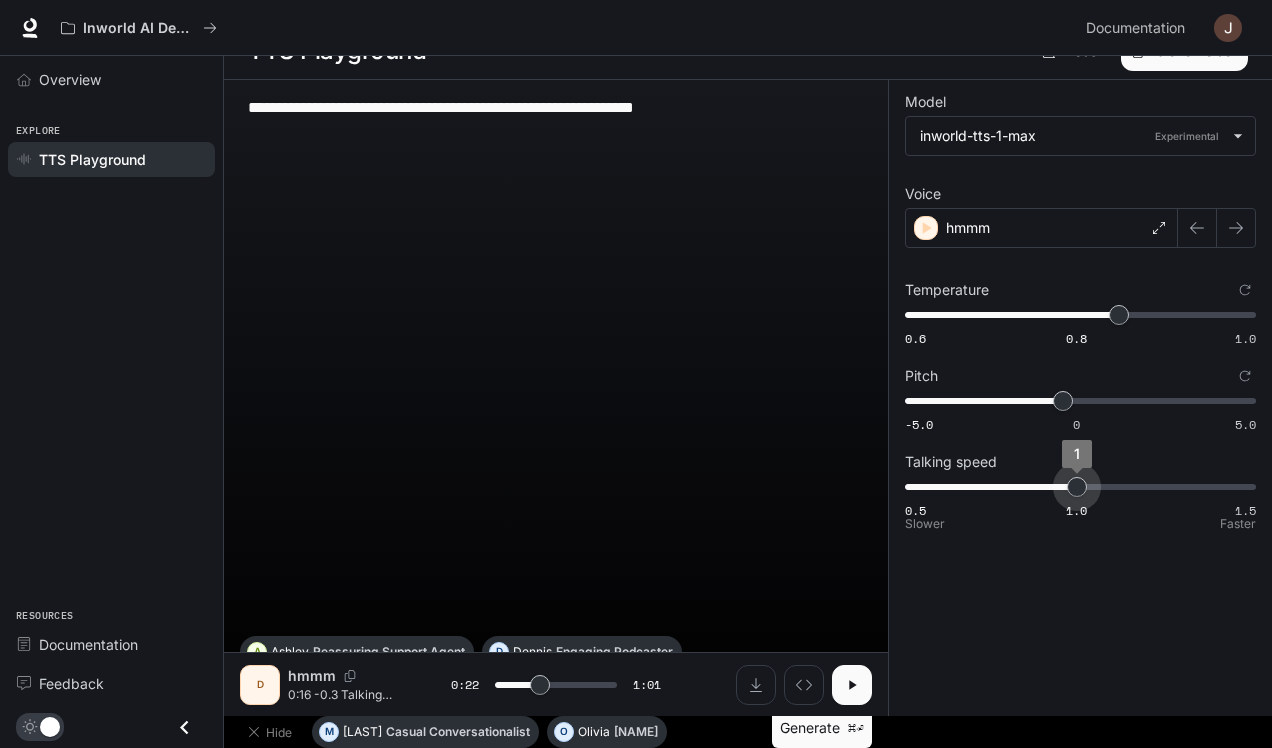 type on "****" 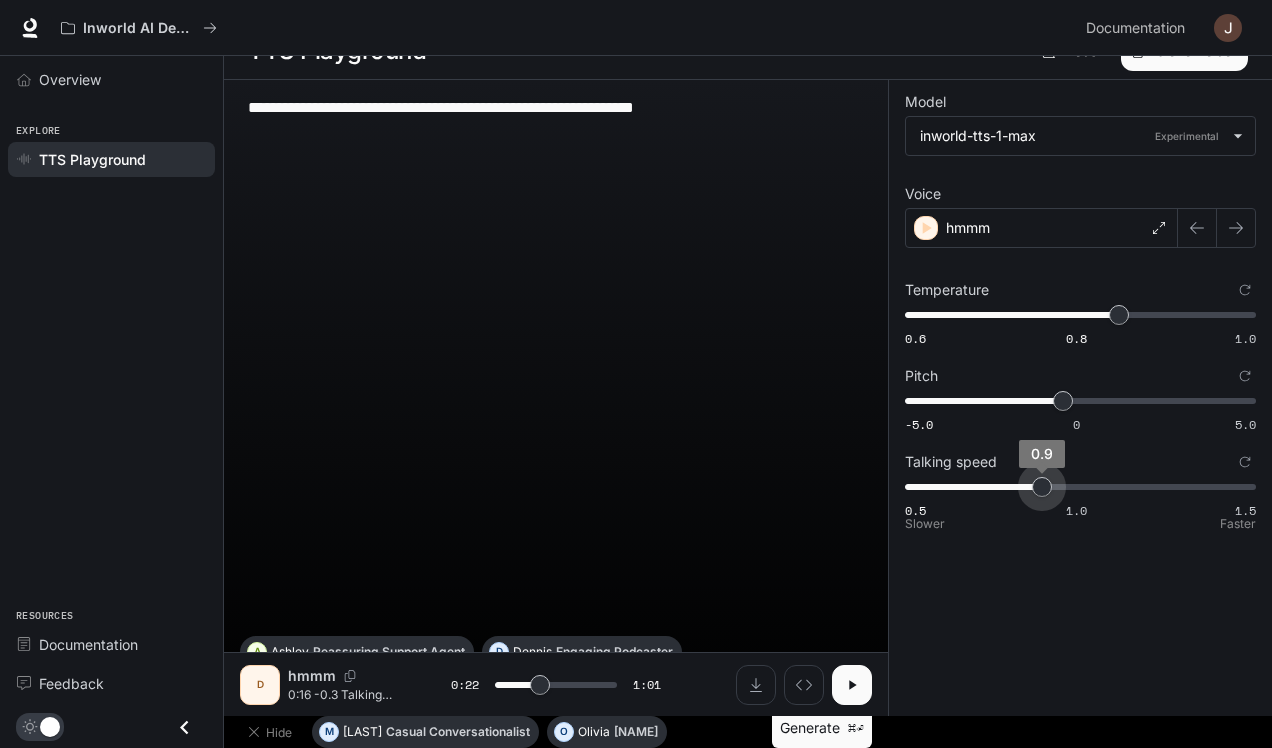 drag, startPoint x: 1077, startPoint y: 491, endPoint x: 1055, endPoint y: 491, distance: 22 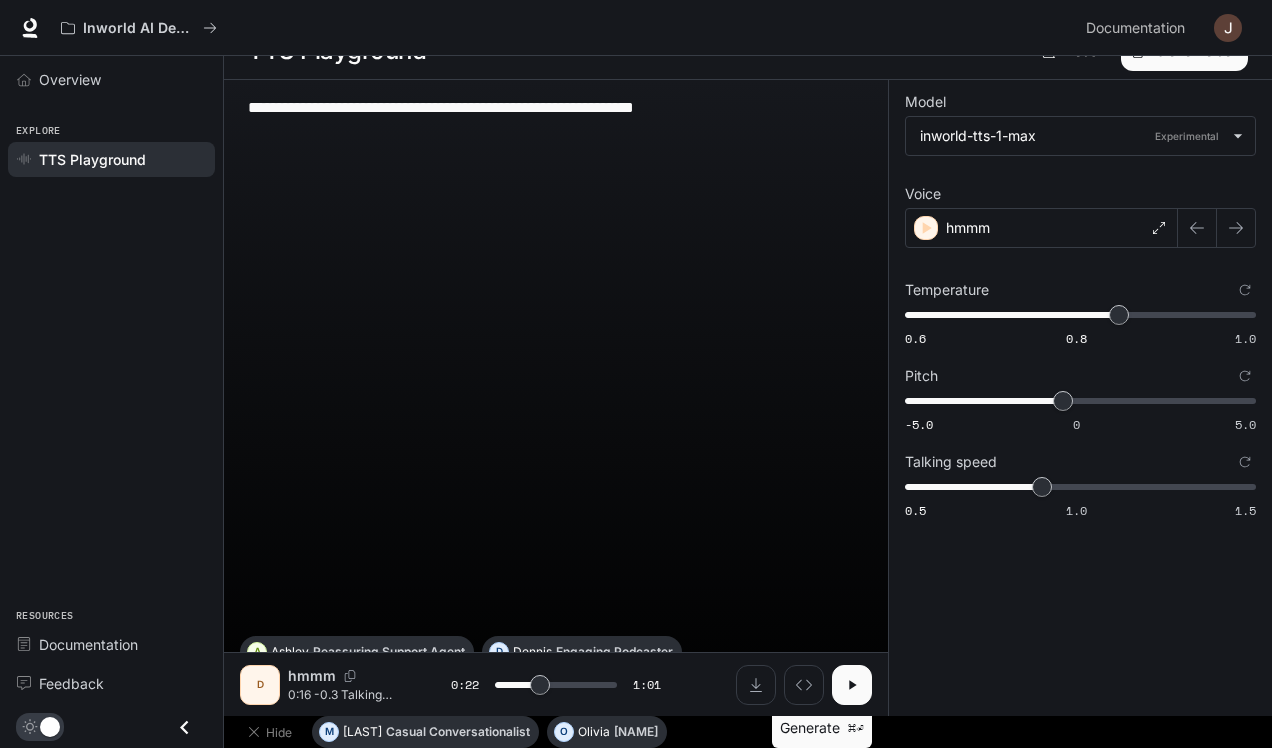 click on "Generate ⌘⏎" at bounding box center (822, 728) 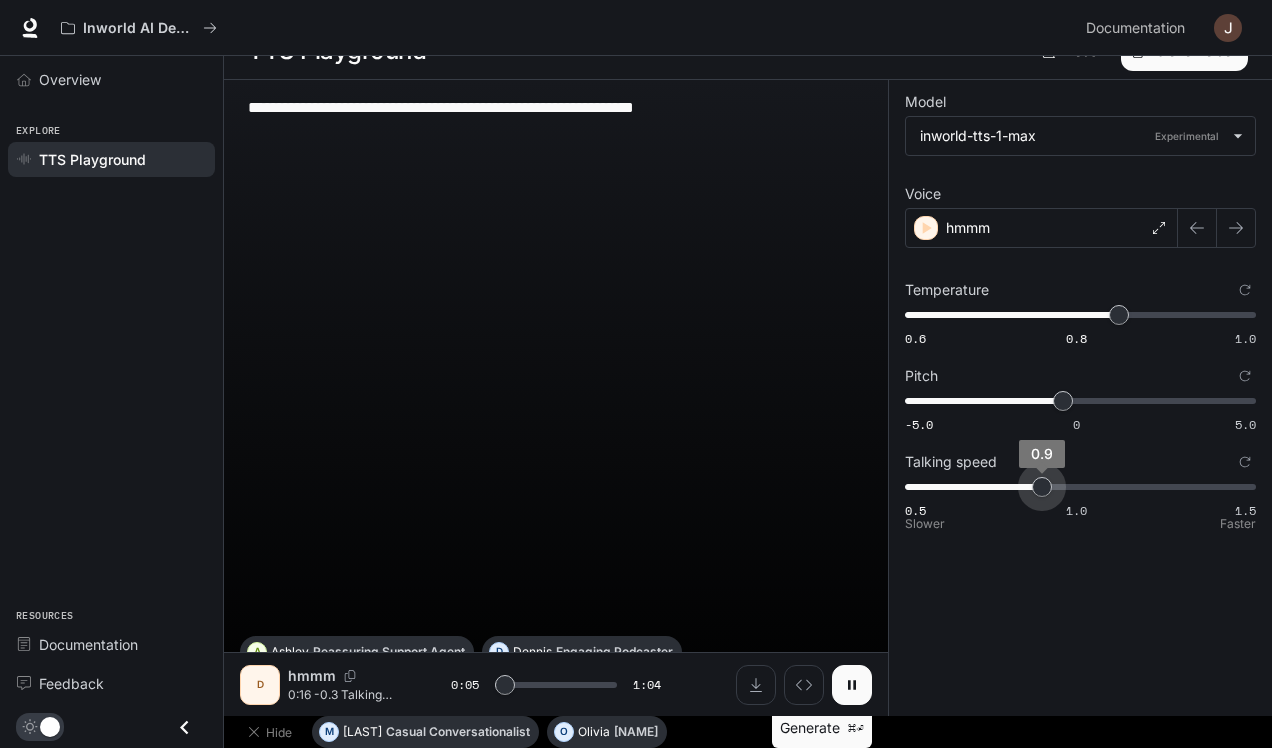 type on "***" 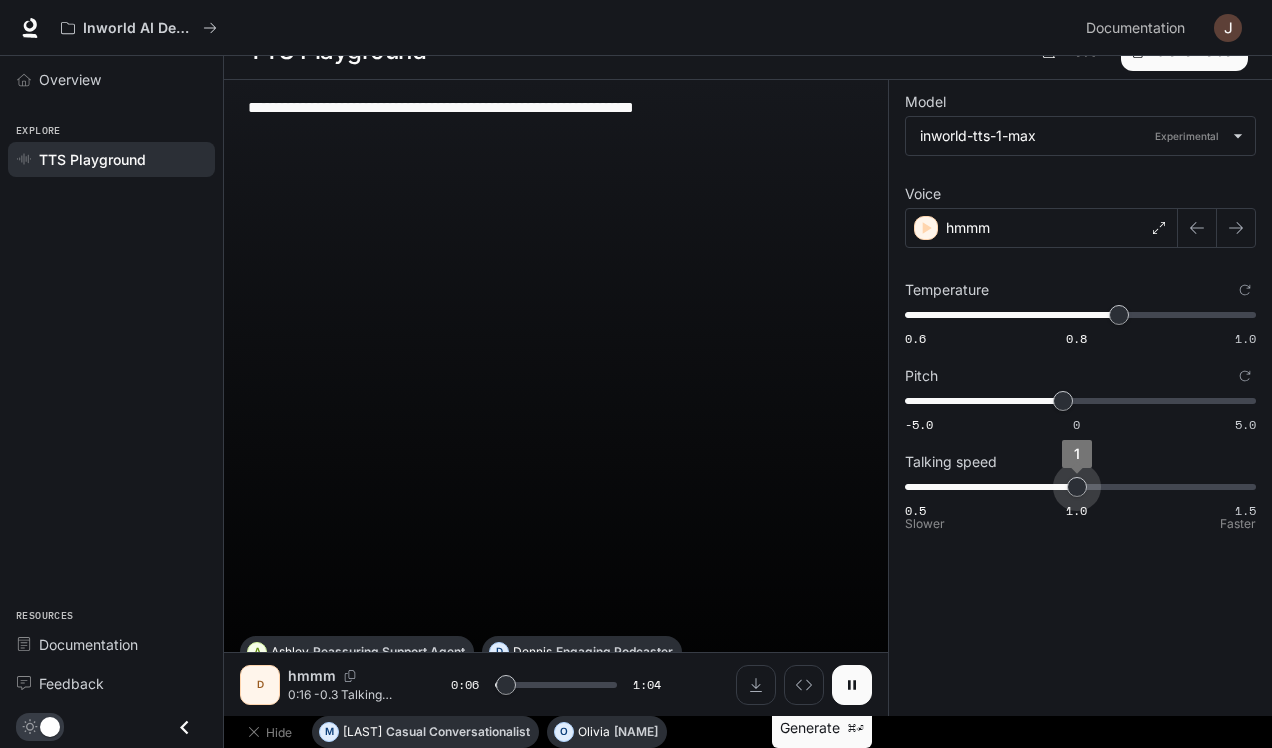 drag, startPoint x: 1041, startPoint y: 481, endPoint x: 1068, endPoint y: 481, distance: 27 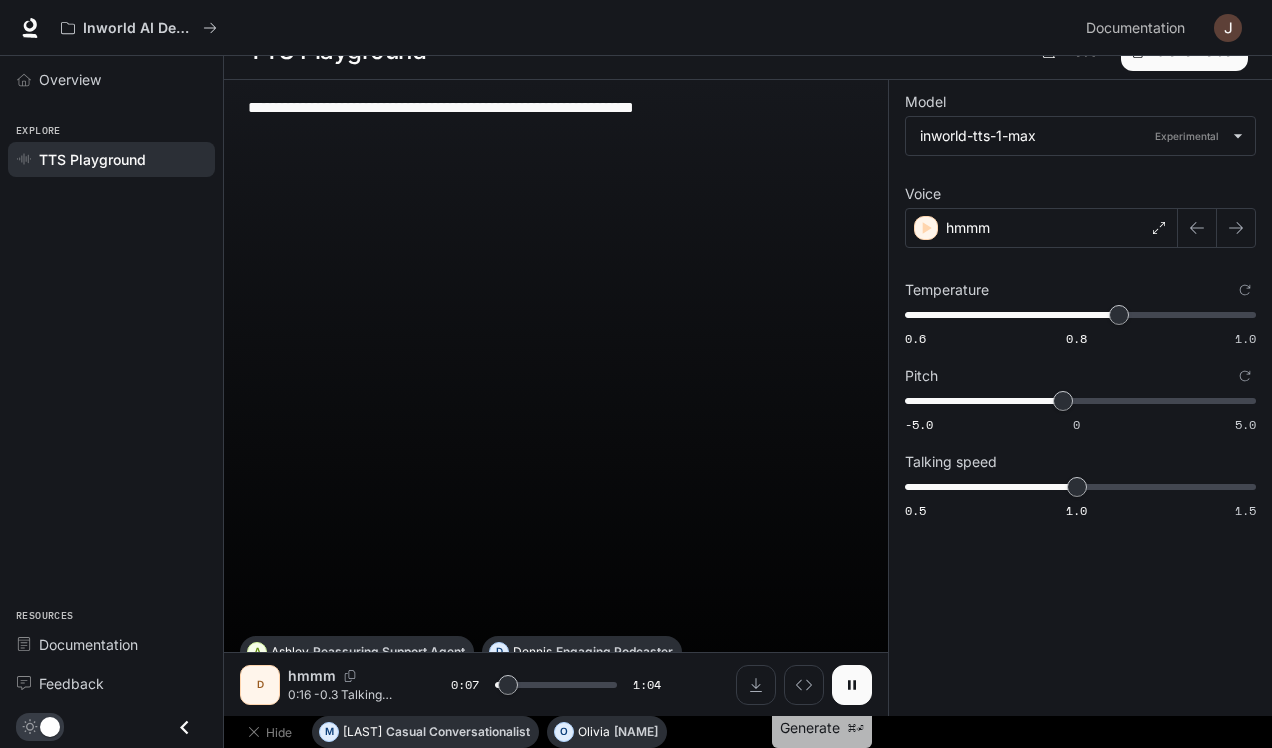 click on "Generate ⌘⏎" at bounding box center [822, 728] 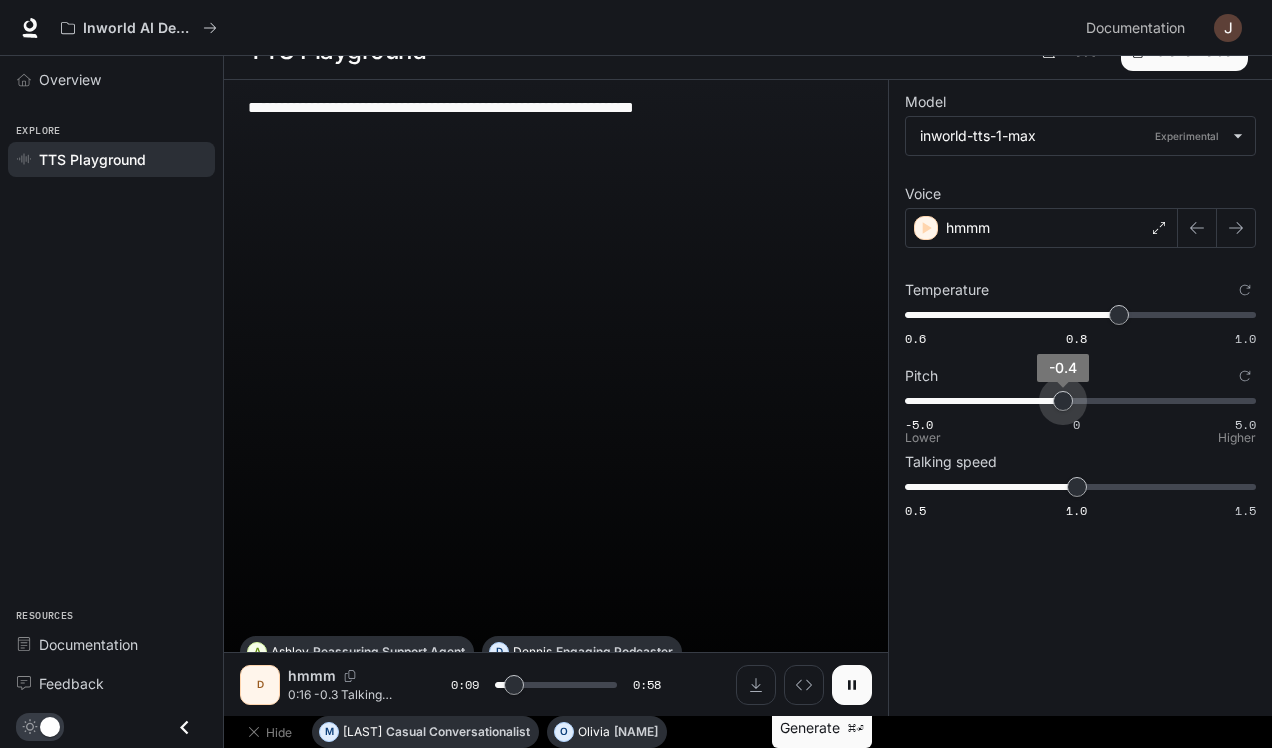 type on "***" 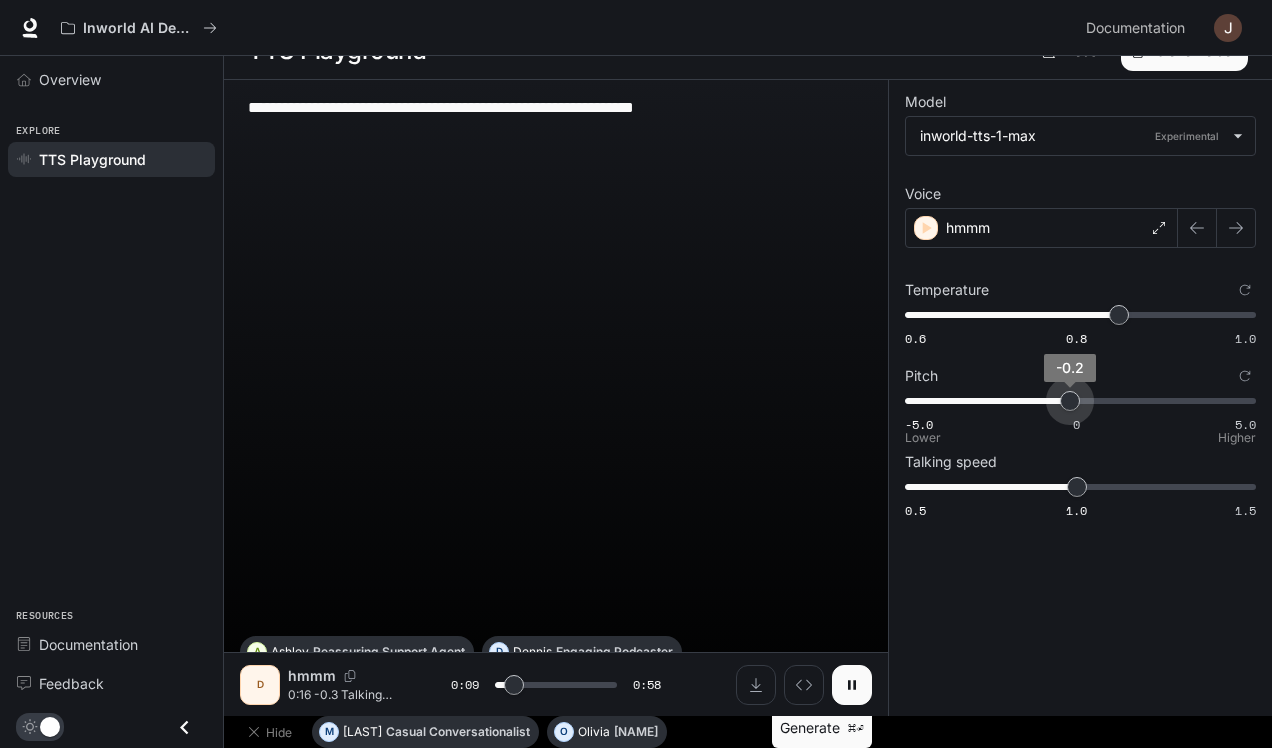 type on "***" 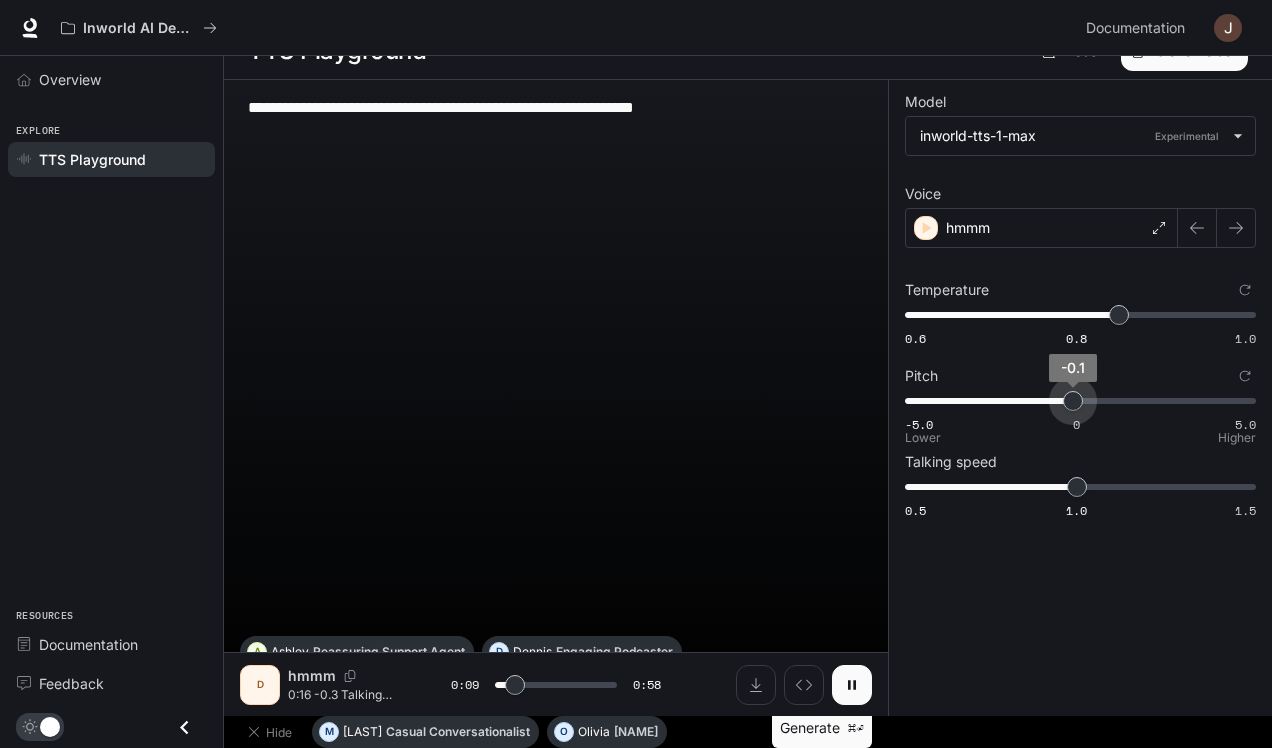 type on "****" 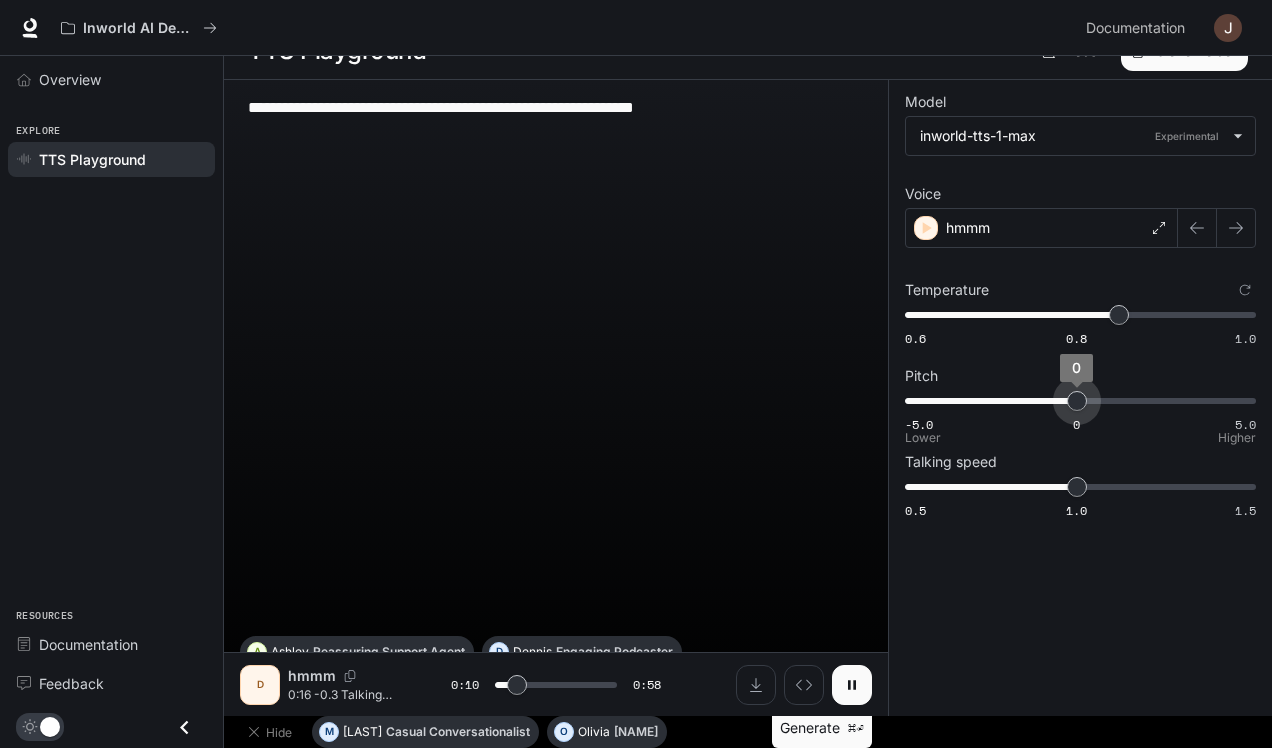 drag, startPoint x: 1063, startPoint y: 406, endPoint x: 1076, endPoint y: 407, distance: 13.038404 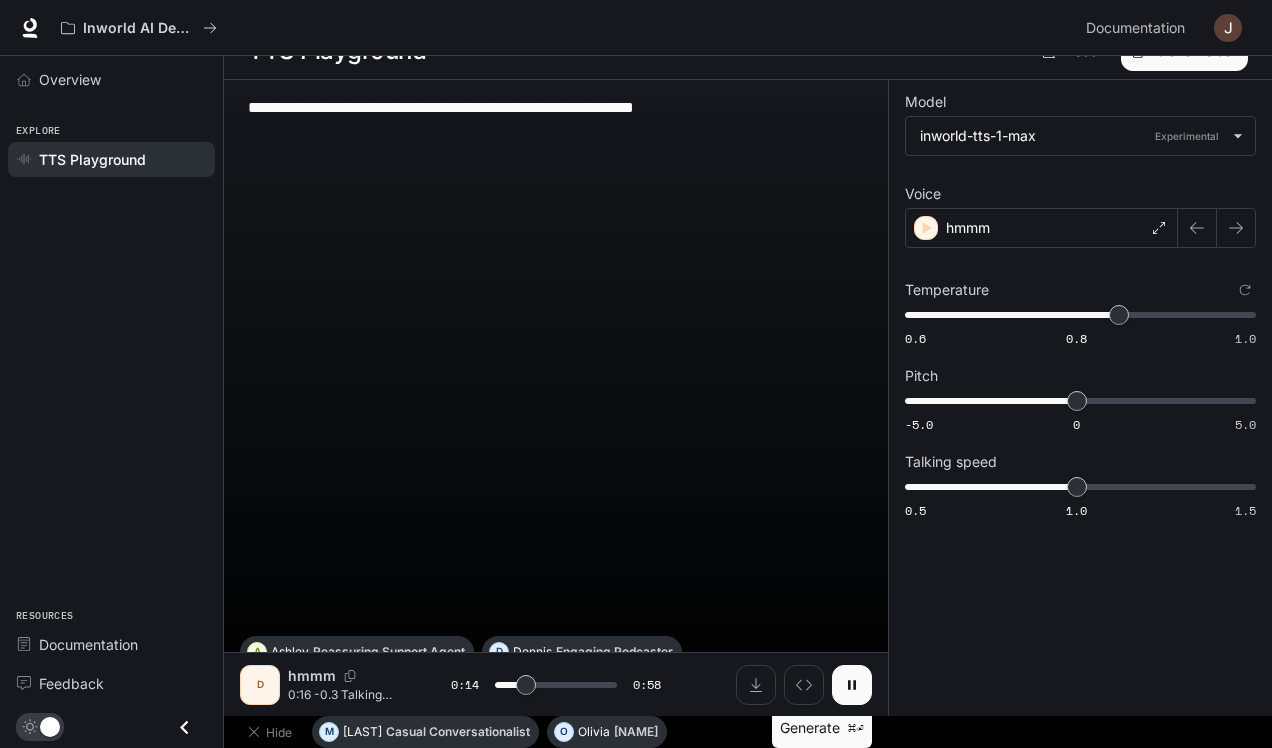 click on "Generate ⌘⏎" at bounding box center [822, 728] 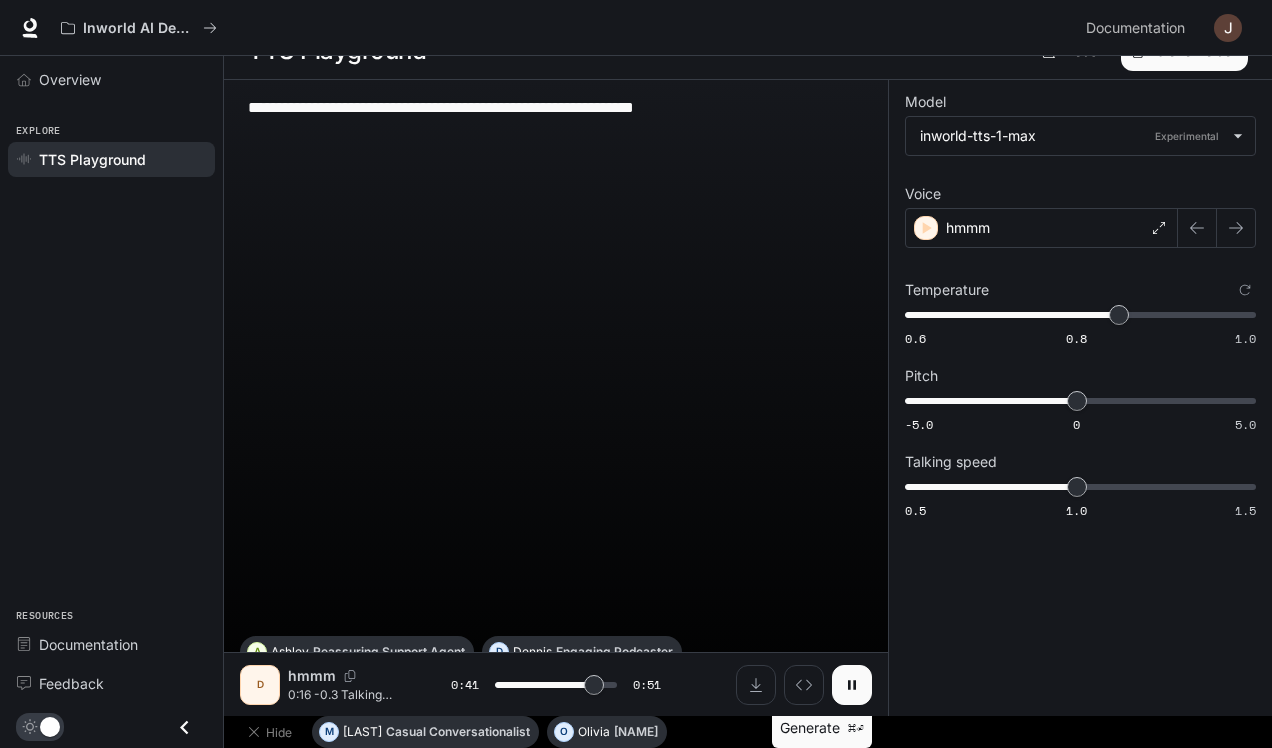 click 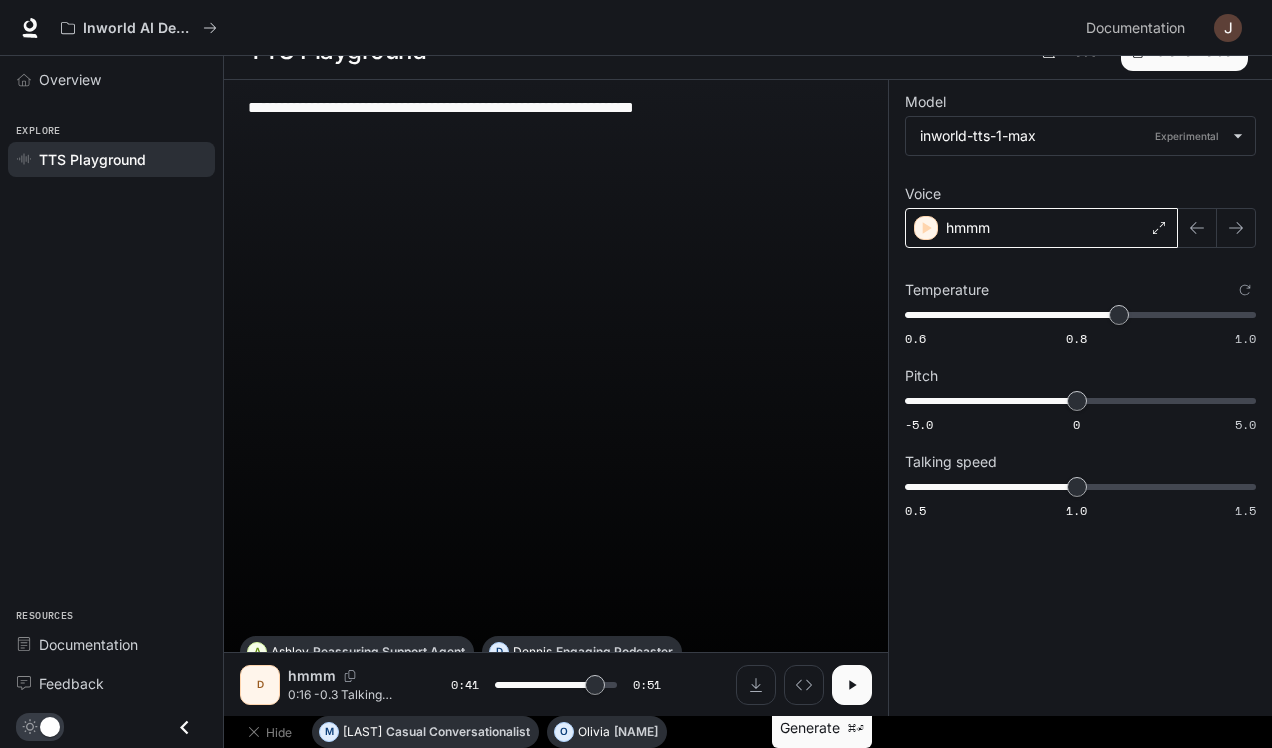 click on "hmmm" at bounding box center [1041, 228] 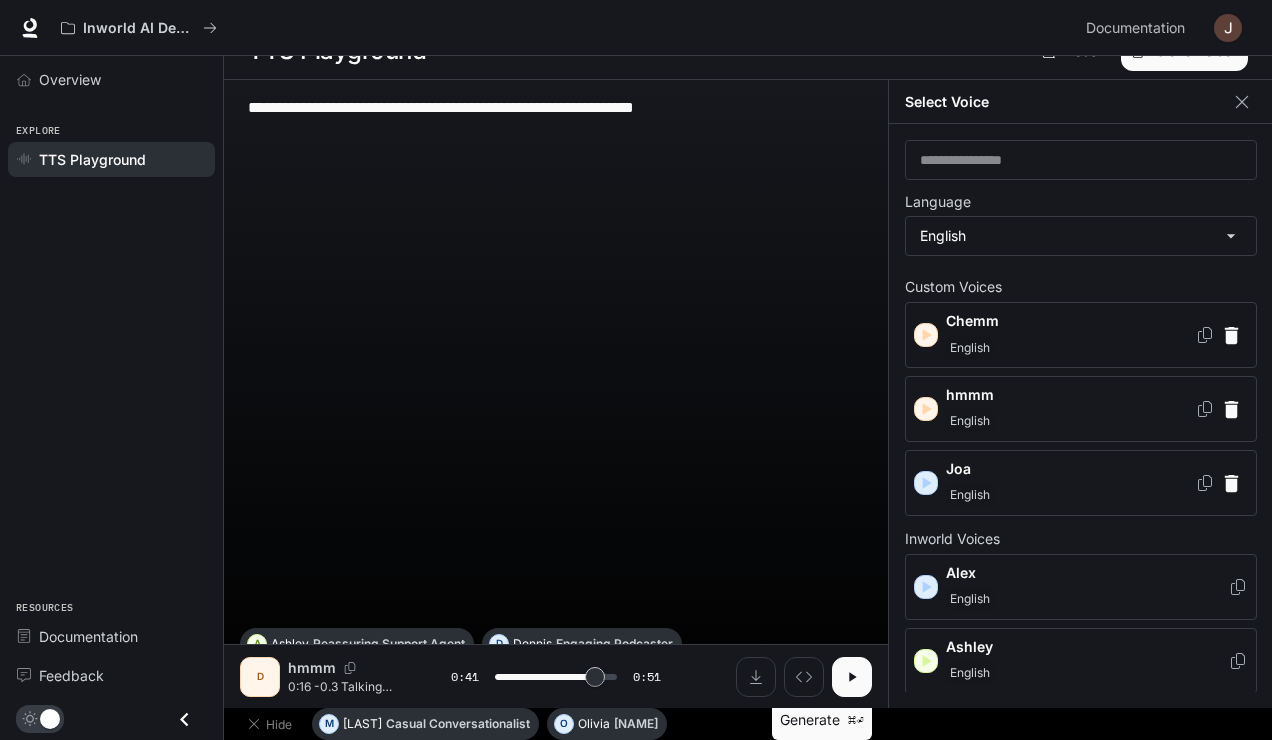 click 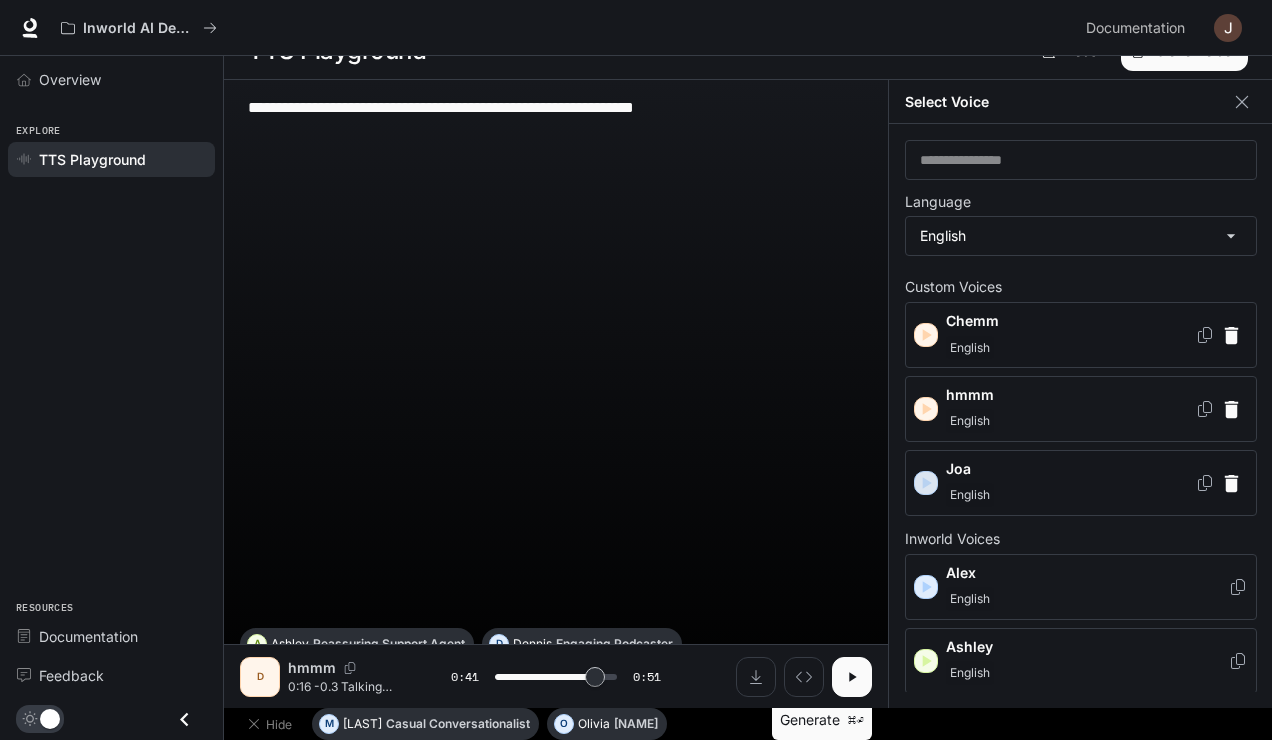 click 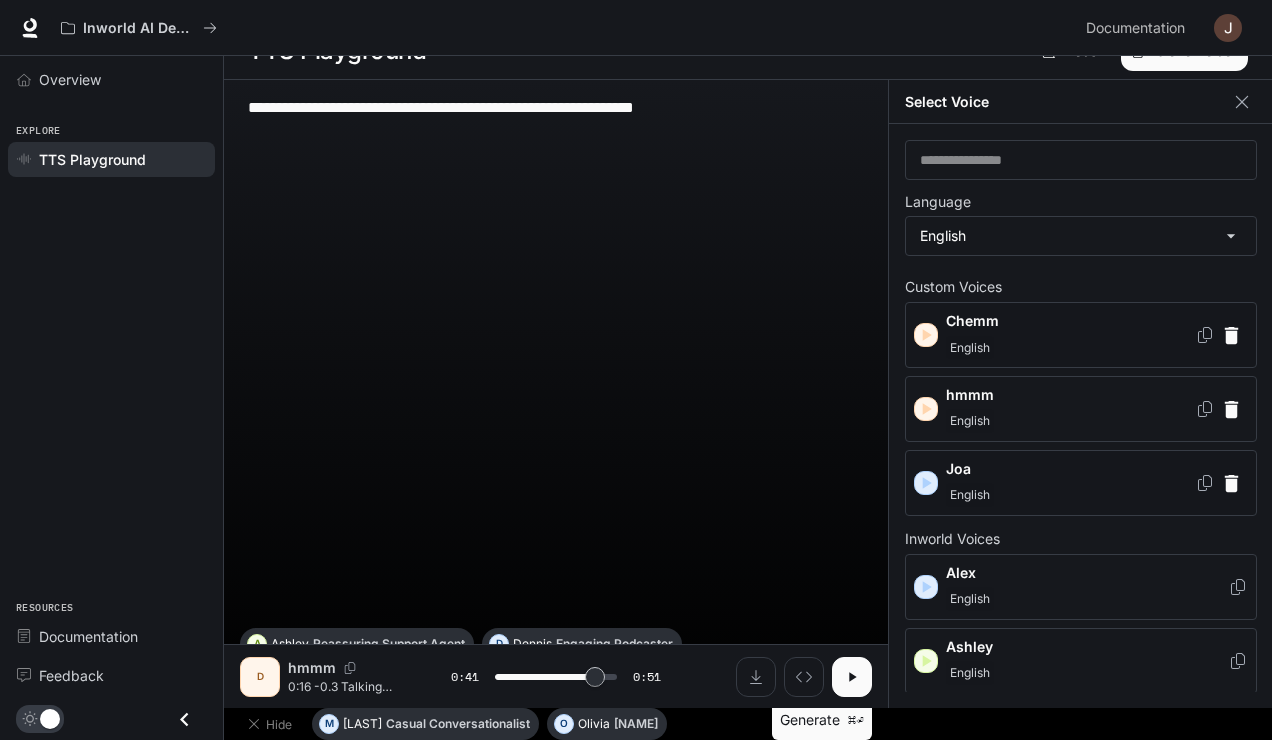 click on "English" at bounding box center (1070, 348) 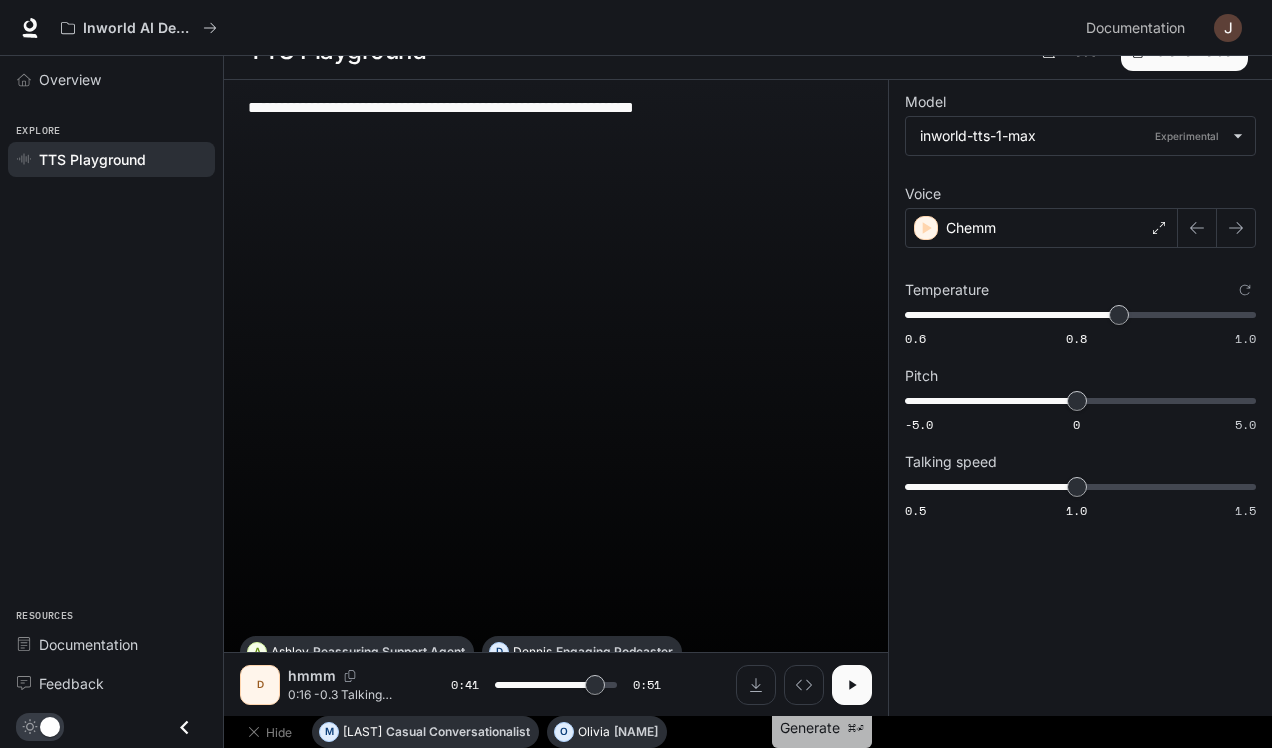 click on "Generate ⌘⏎" at bounding box center [822, 728] 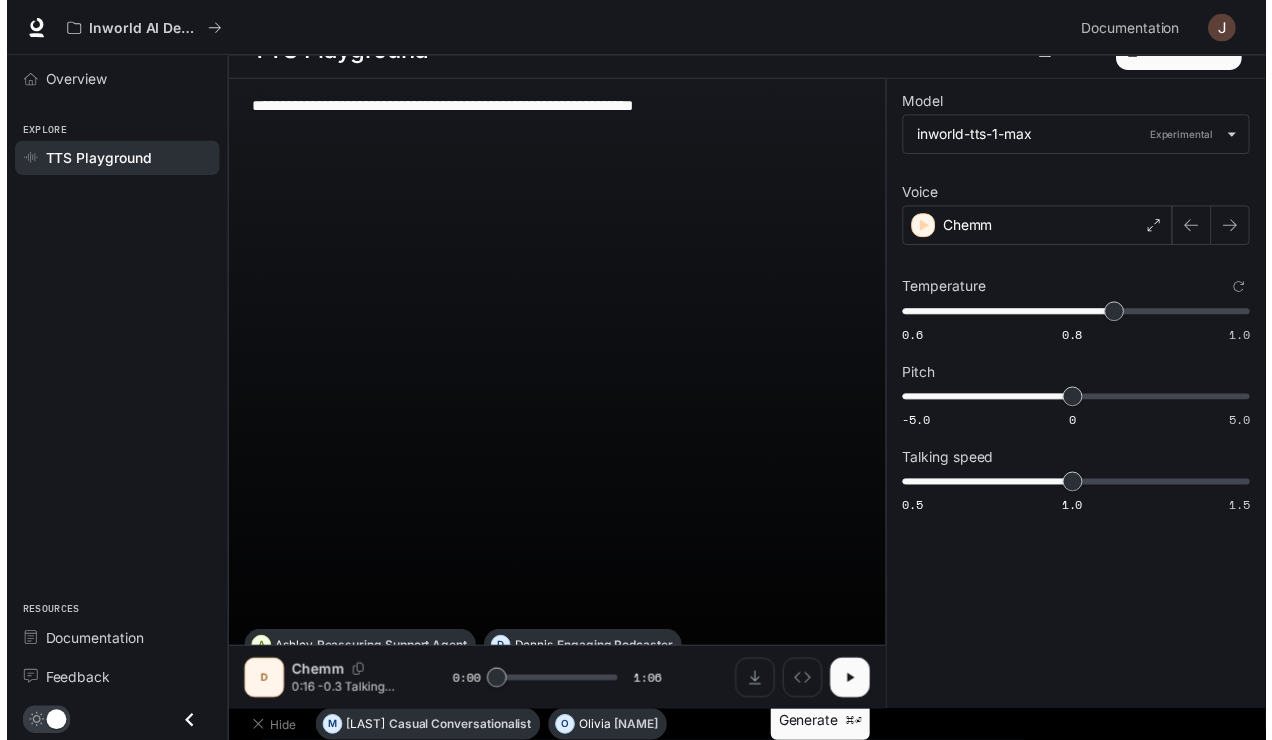 scroll, scrollTop: 33, scrollLeft: 0, axis: vertical 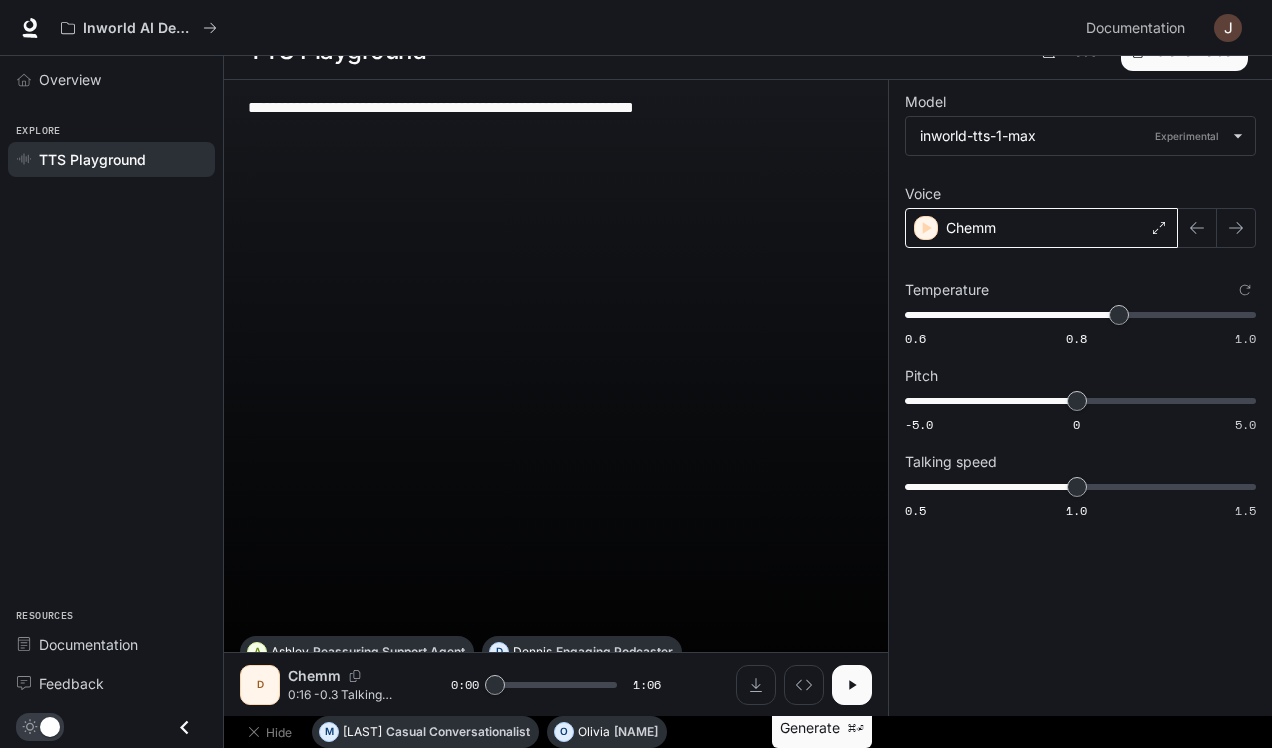 click on "Chemm" at bounding box center (971, 228) 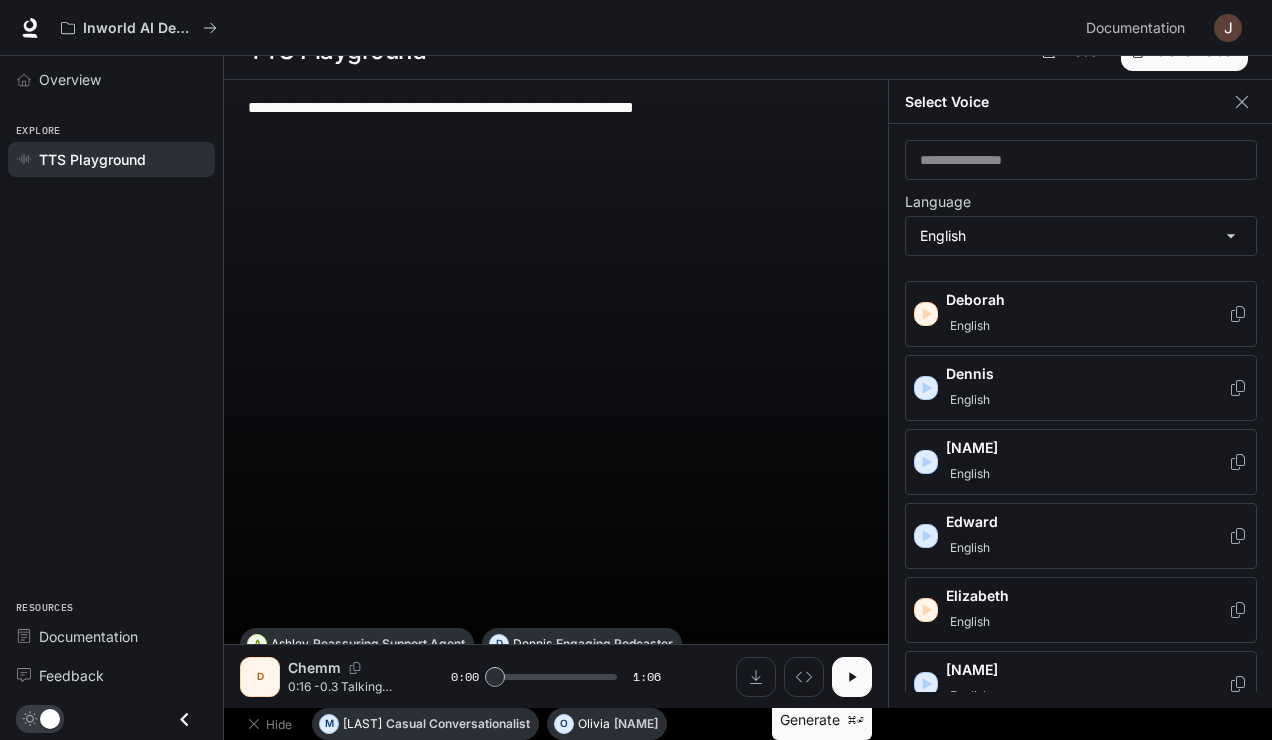 scroll, scrollTop: 350, scrollLeft: 0, axis: vertical 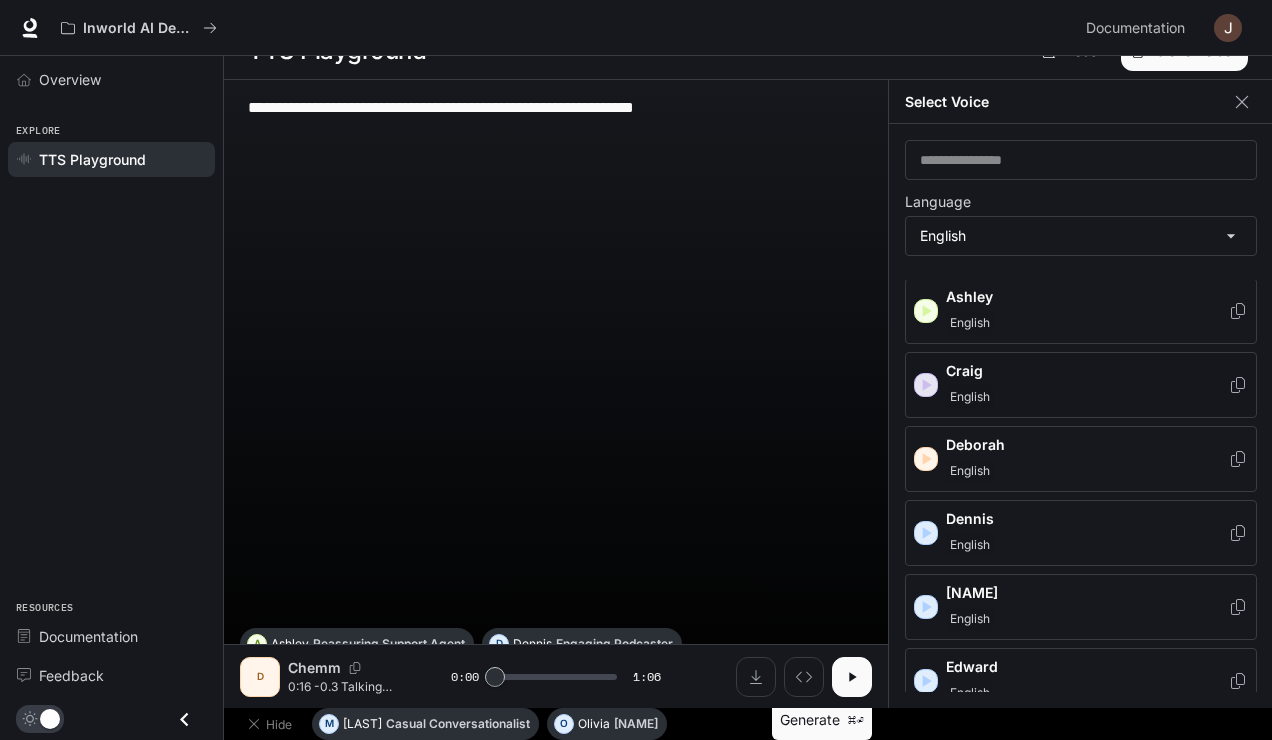 click 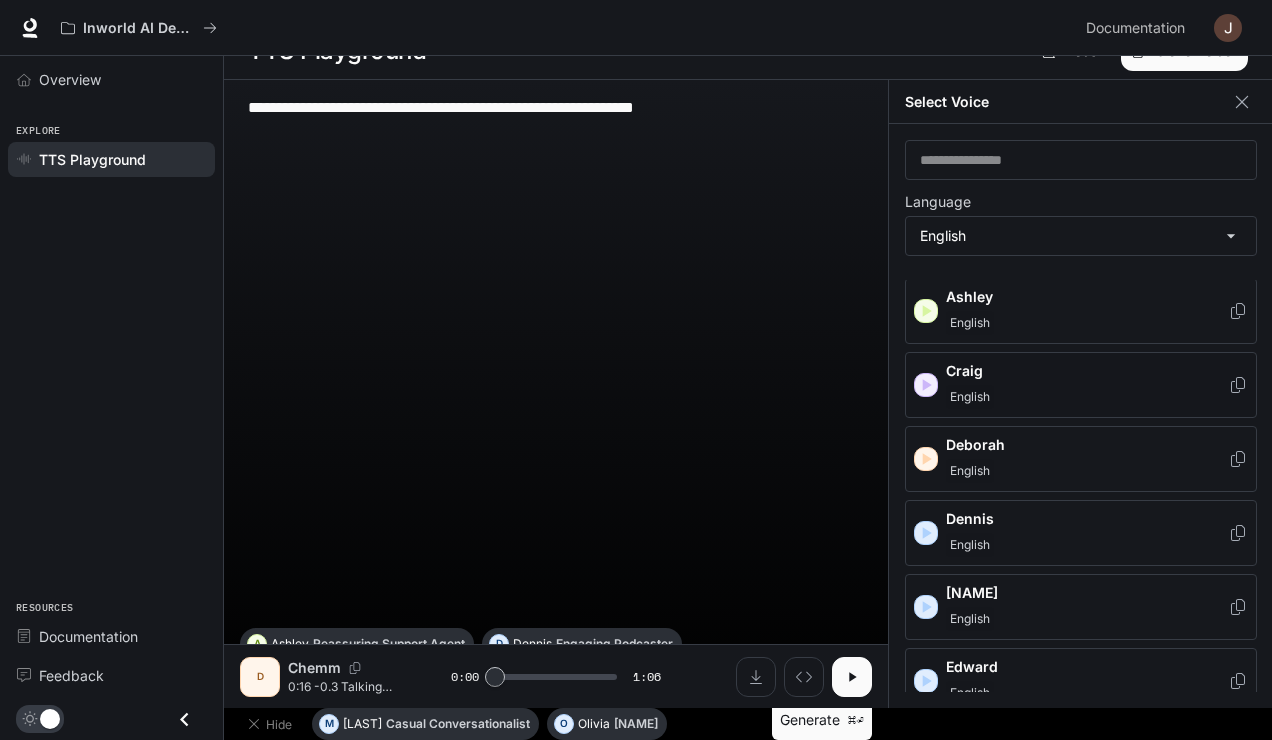 click on "English" at bounding box center [1087, 397] 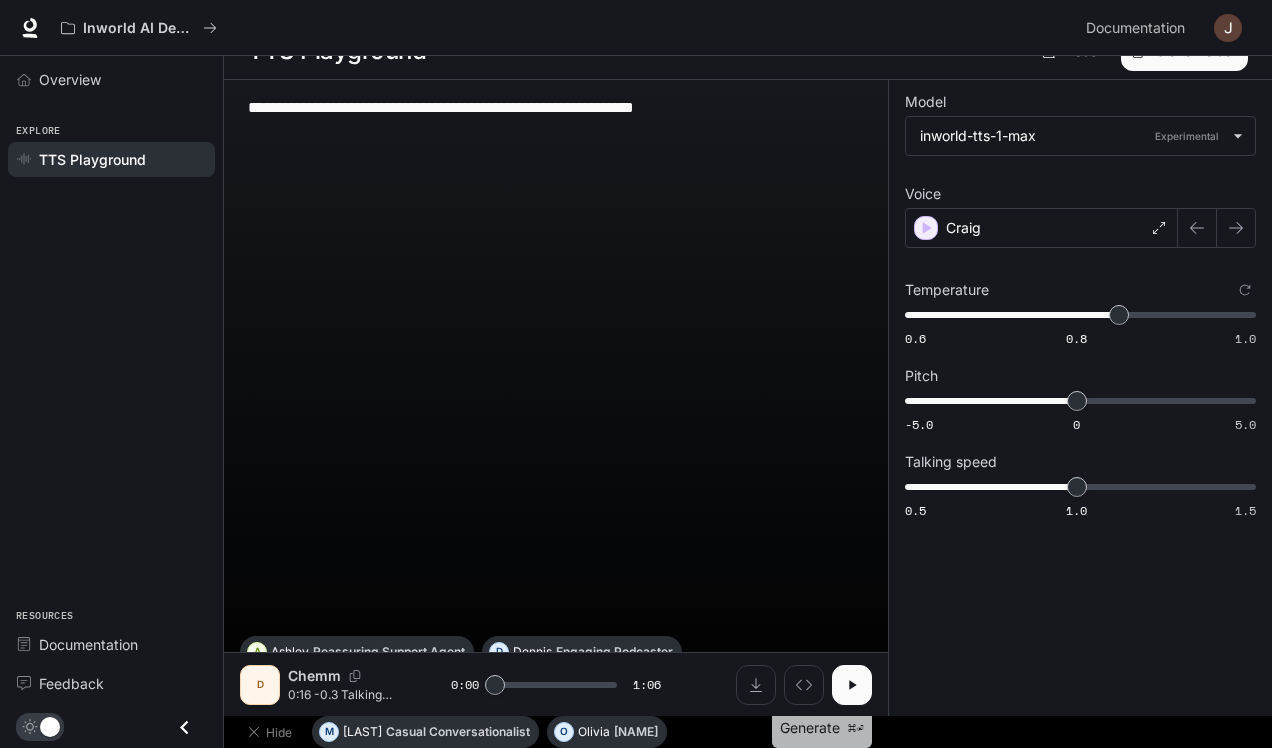 click on "Generate ⌘⏎" at bounding box center [822, 728] 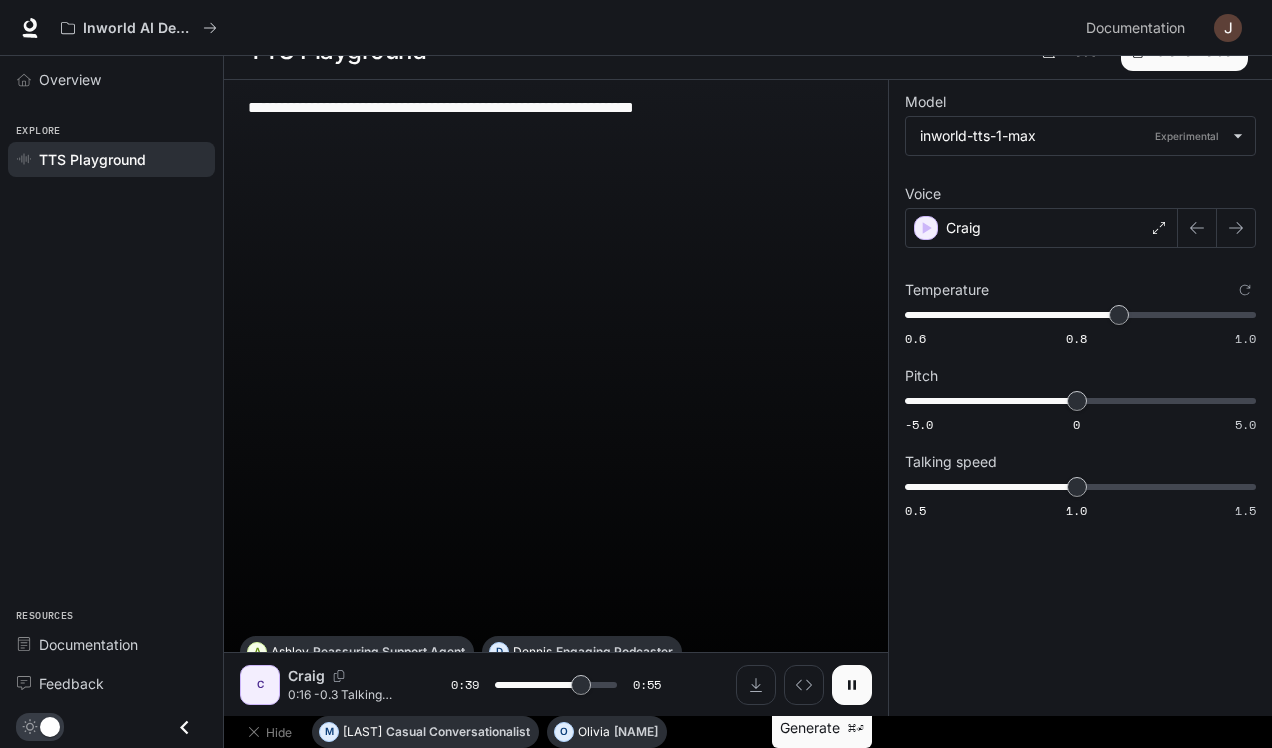 click 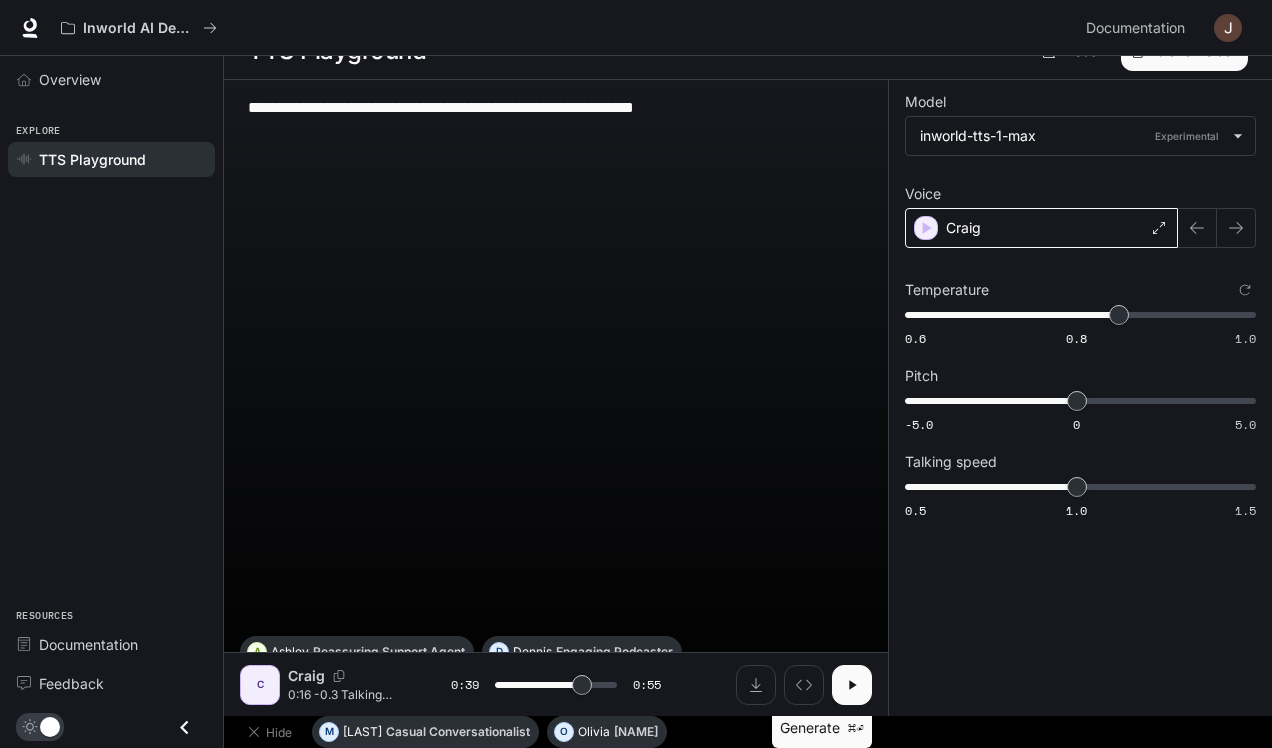 click on "Craig" at bounding box center [1041, 228] 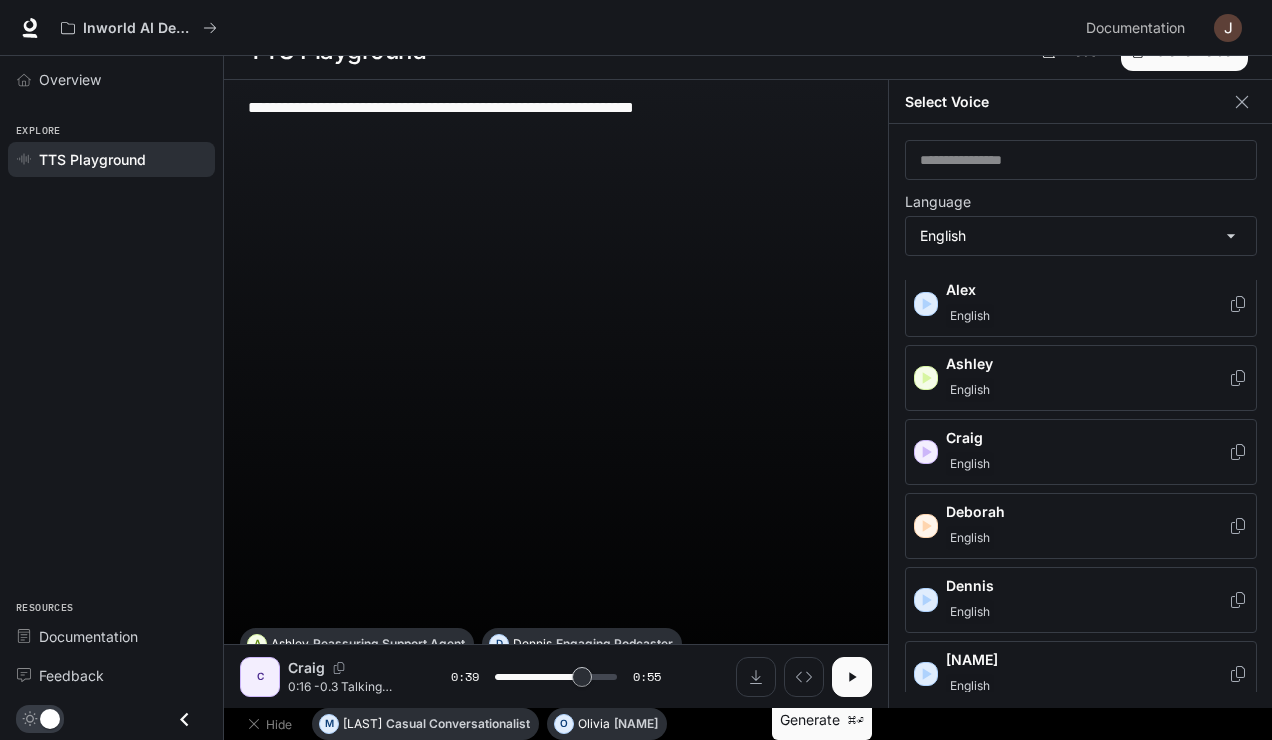 scroll, scrollTop: 286, scrollLeft: 0, axis: vertical 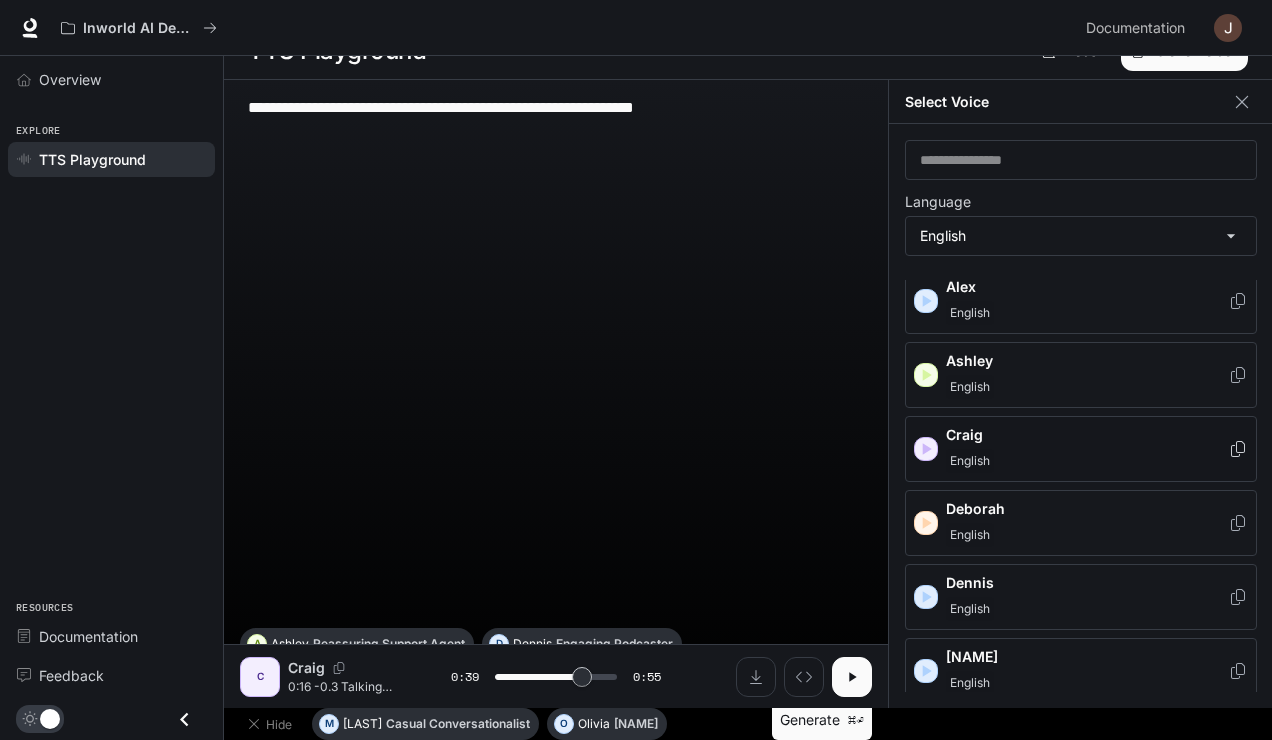 click 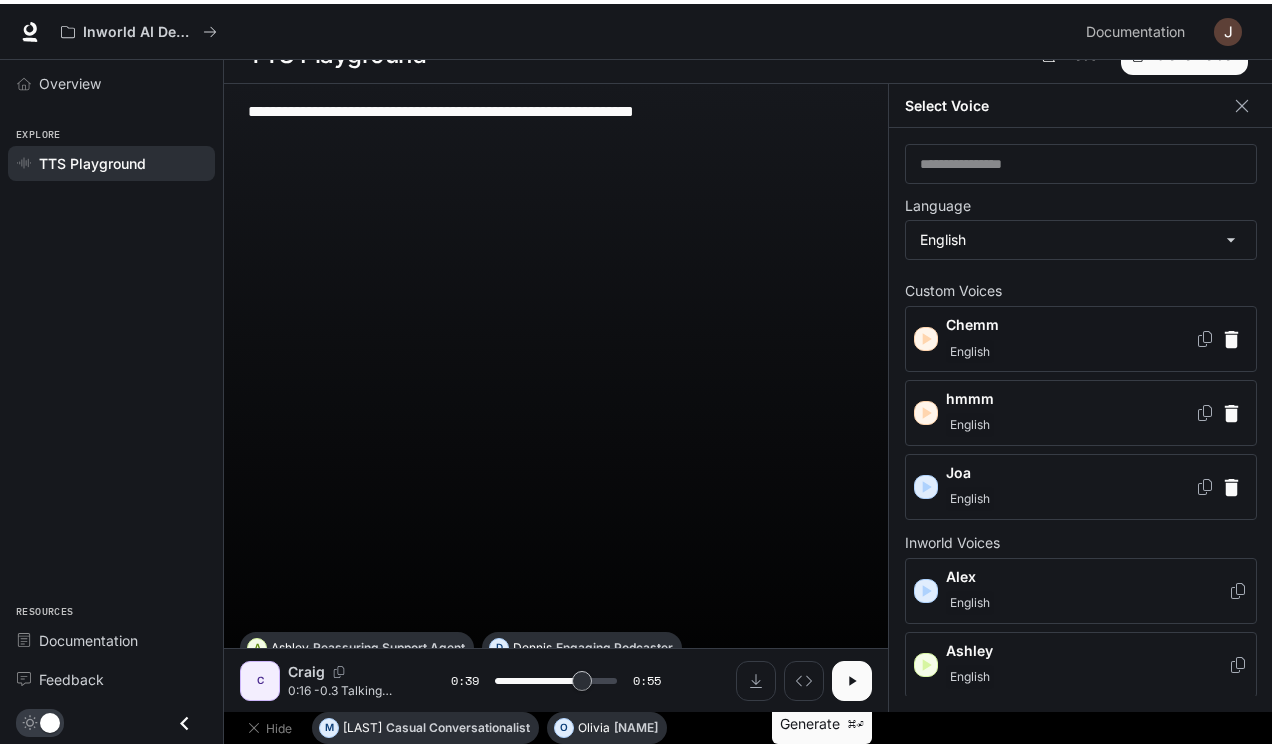 scroll, scrollTop: 0, scrollLeft: 0, axis: both 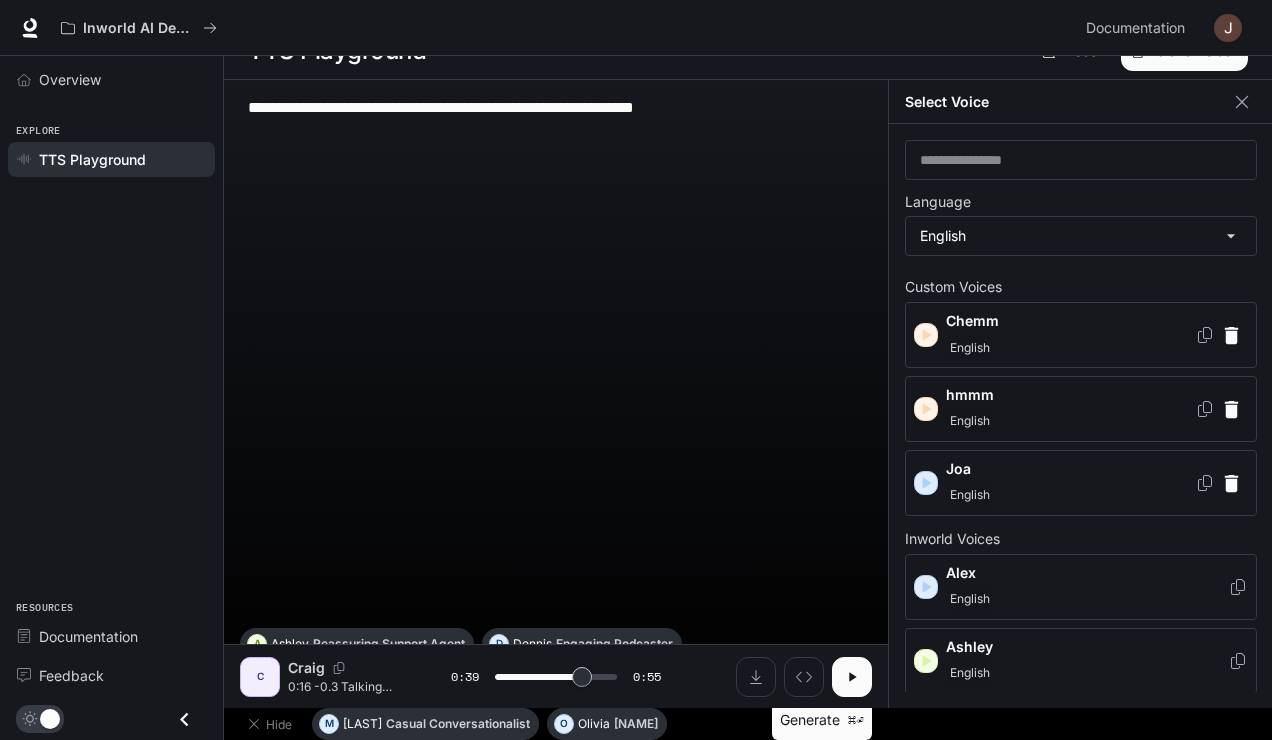 click on "English" at bounding box center [1070, 421] 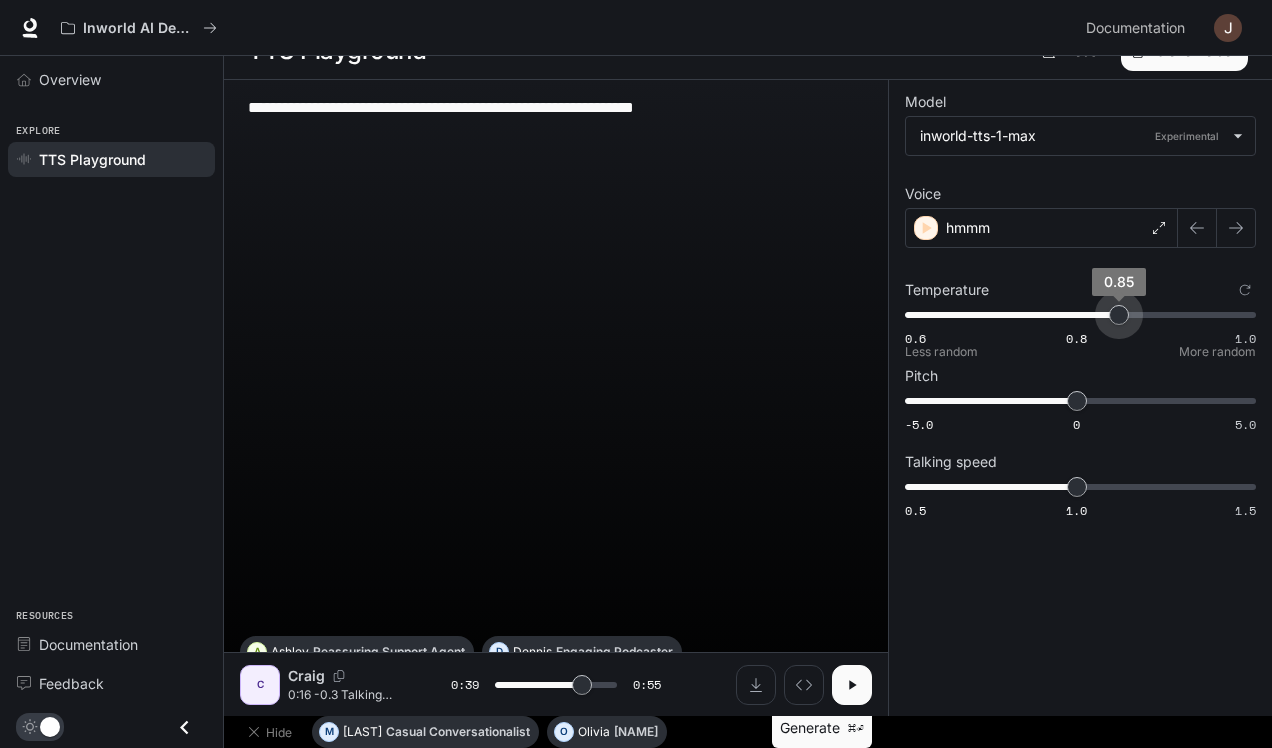 type on "****" 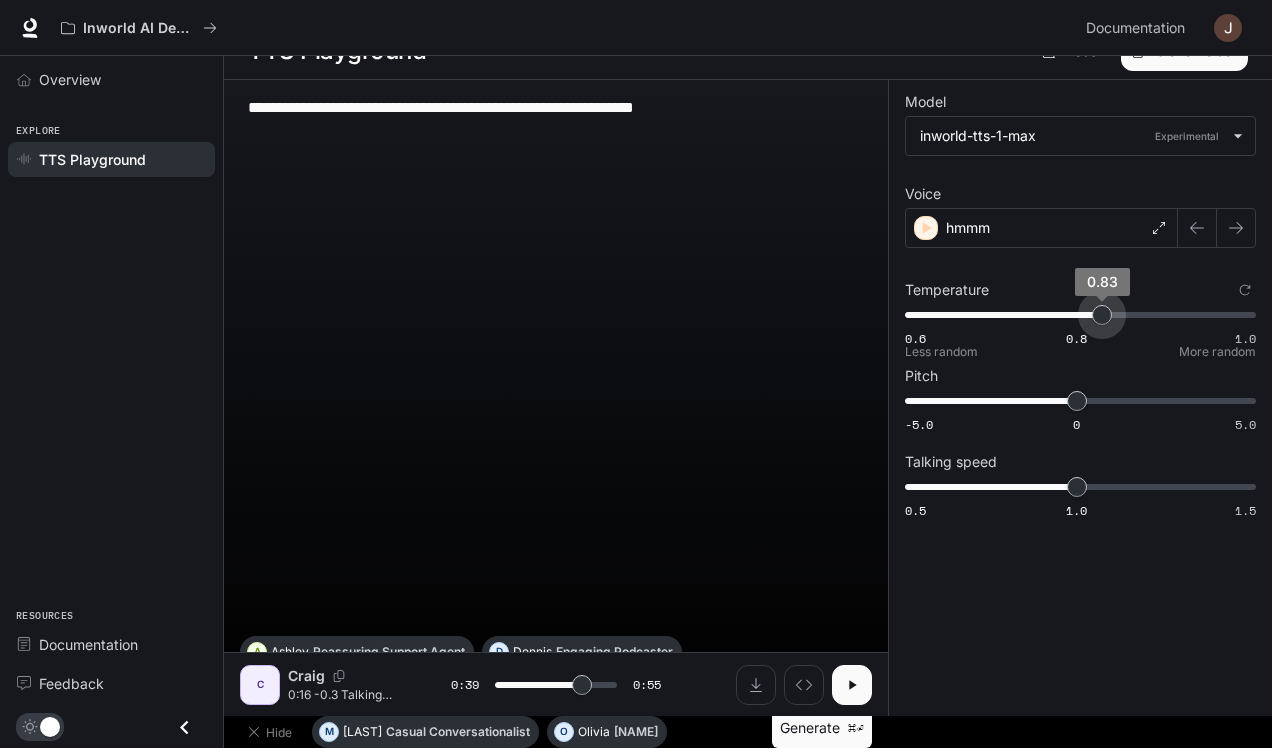 type on "****" 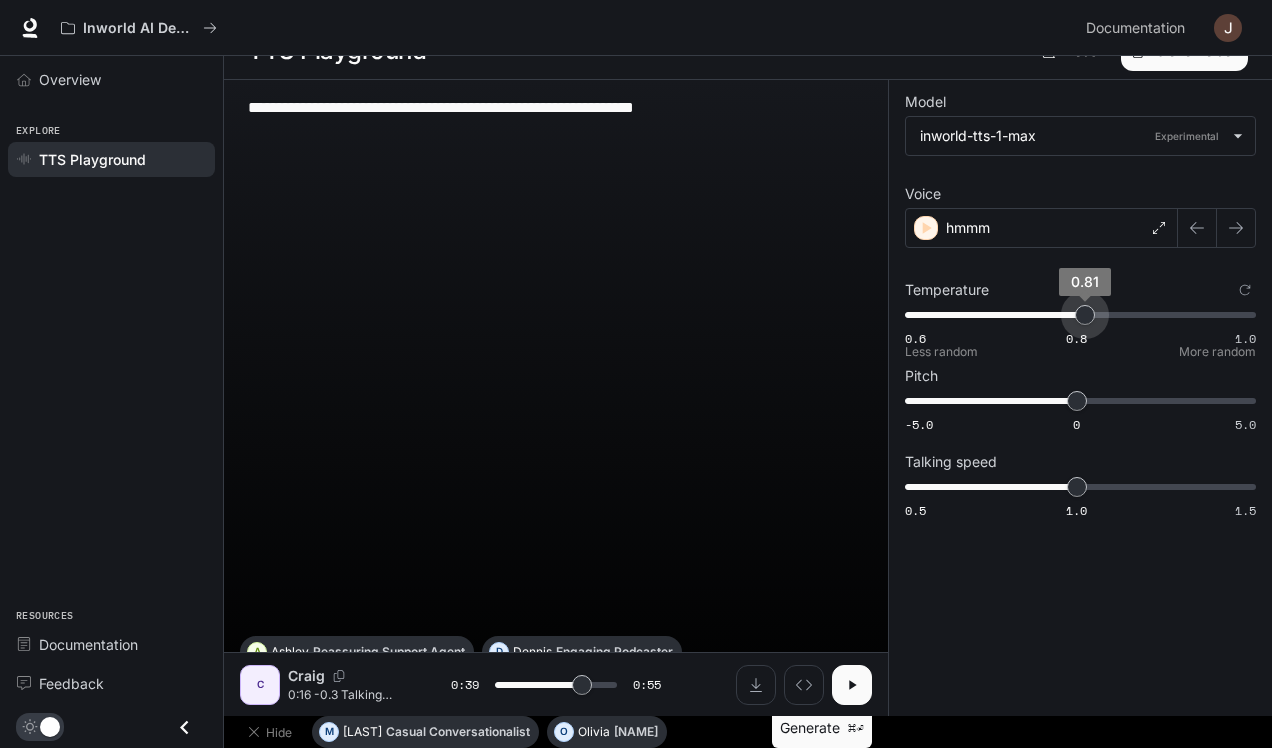 type on "****" 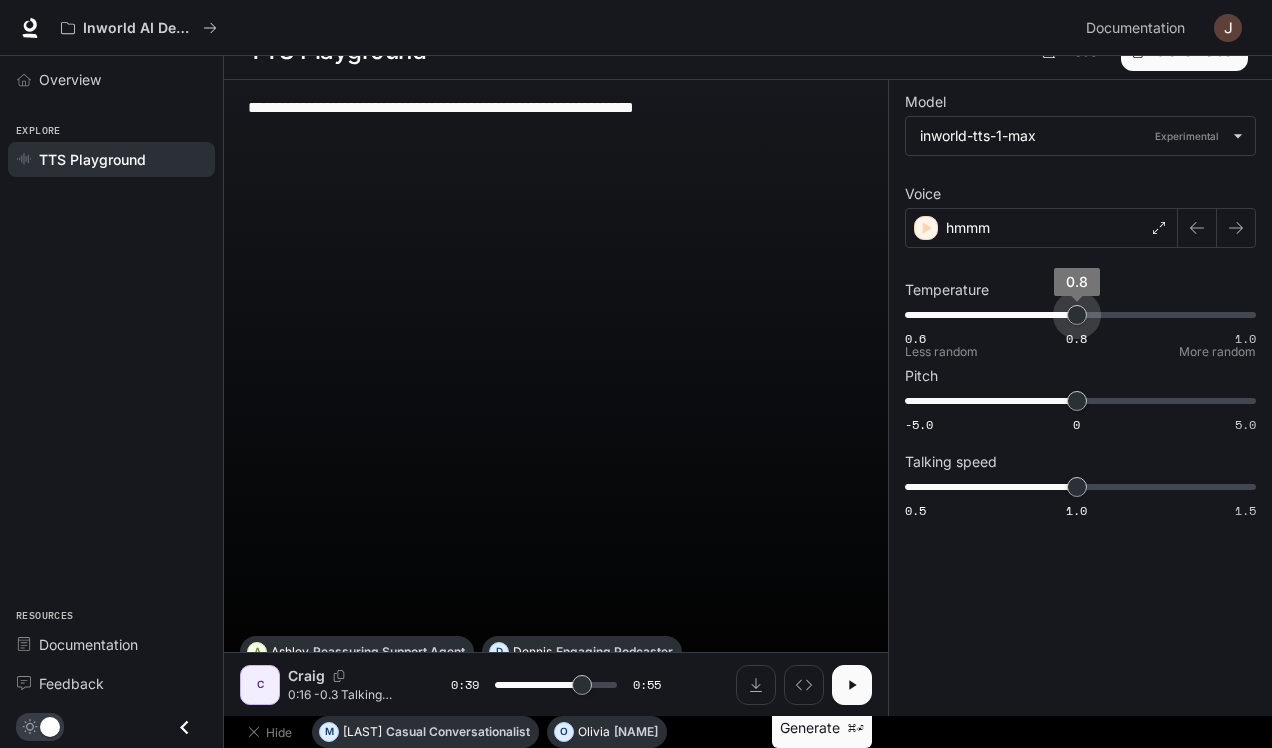 drag, startPoint x: 1117, startPoint y: 318, endPoint x: 1078, endPoint y: 319, distance: 39.012817 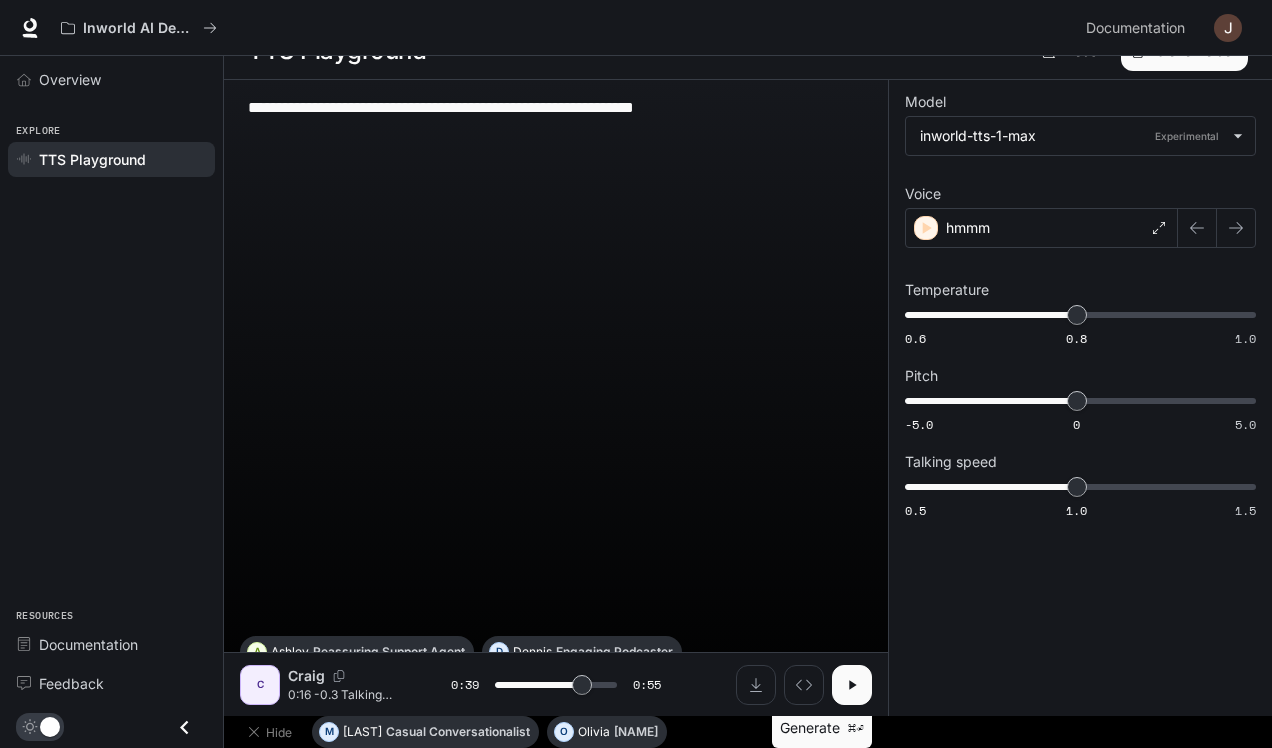 click on "Generate ⌘⏎" at bounding box center (822, 728) 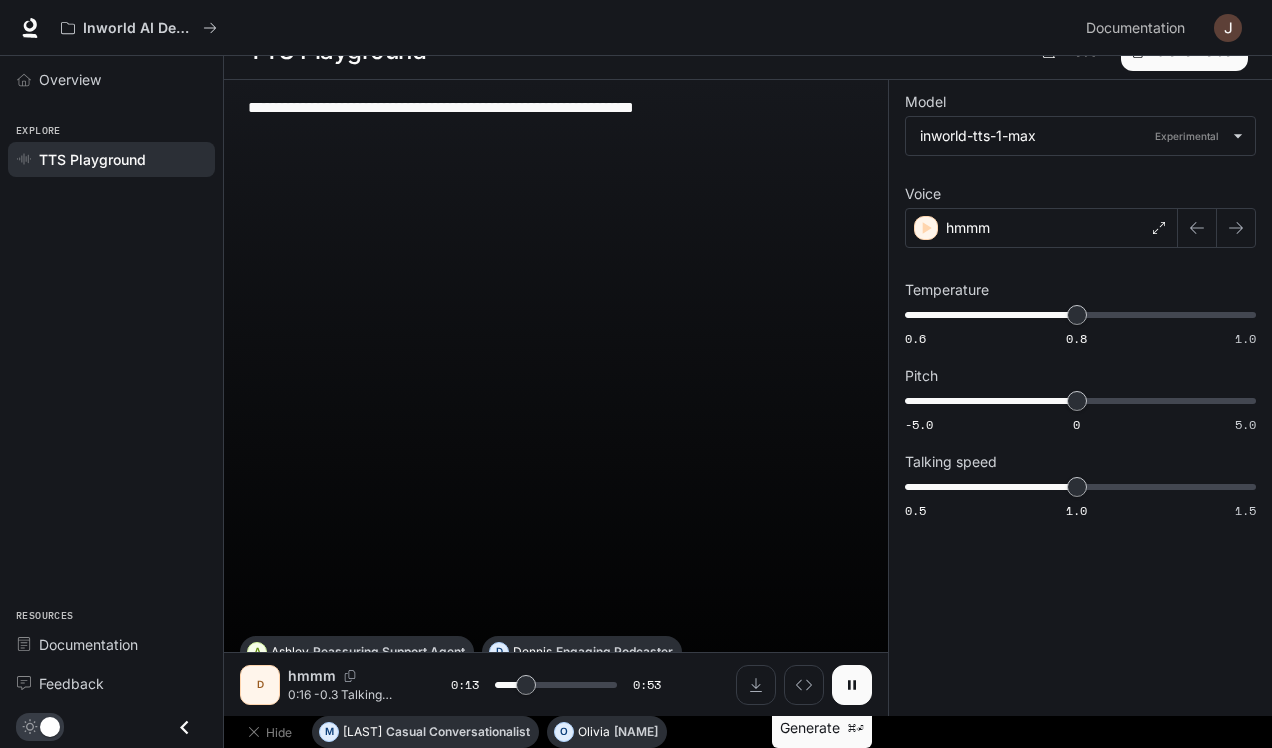type on "****" 